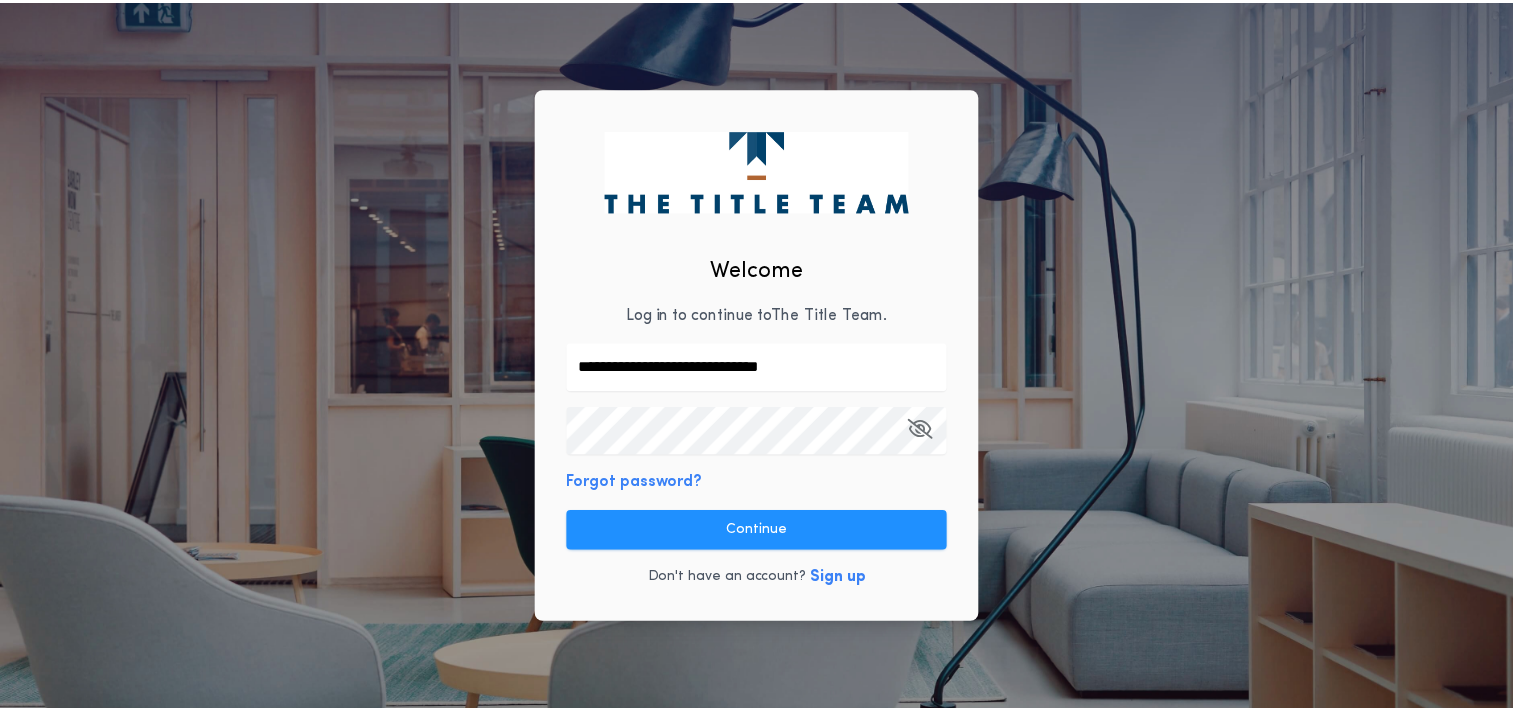 scroll, scrollTop: 0, scrollLeft: 0, axis: both 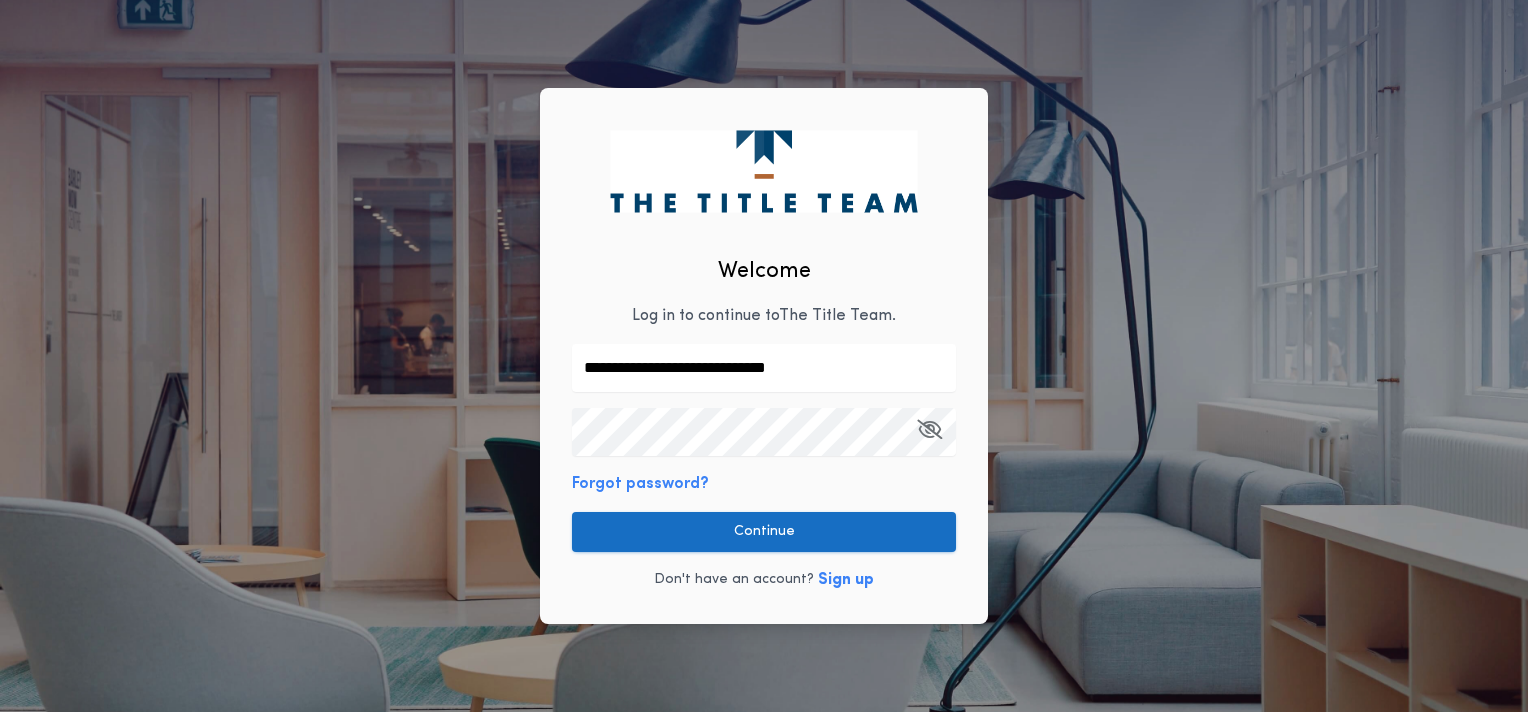 click on "Continue" at bounding box center (764, 532) 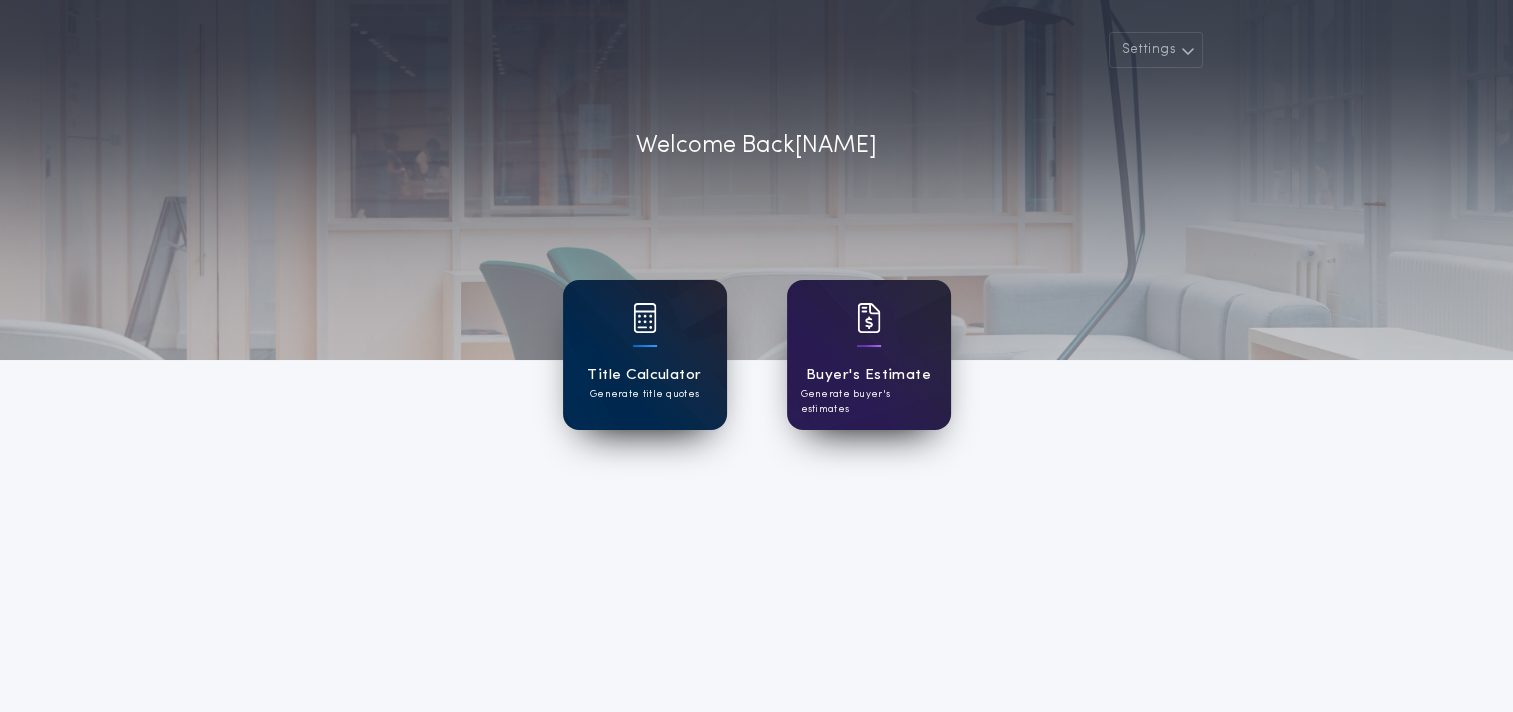 click at bounding box center (645, 318) 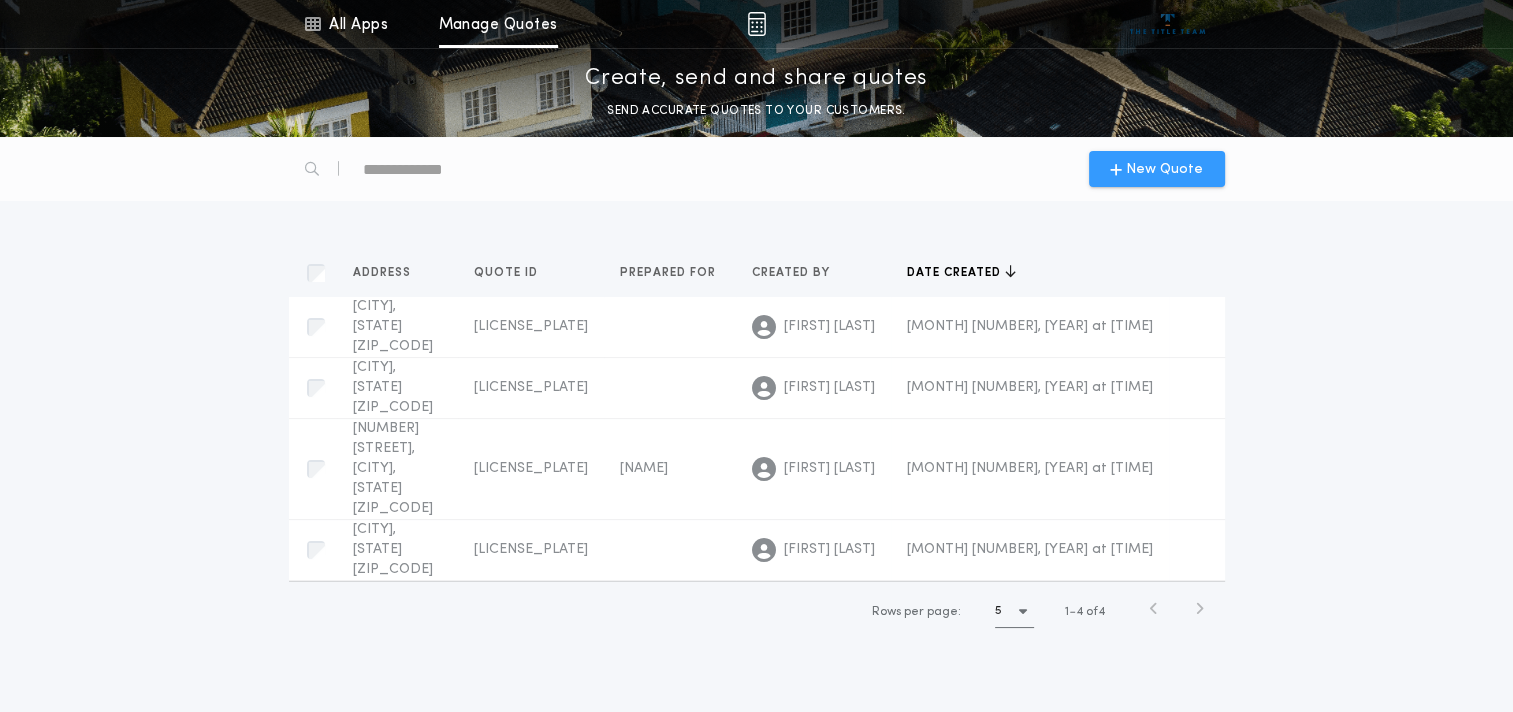 click on "New Quote" at bounding box center (1164, 169) 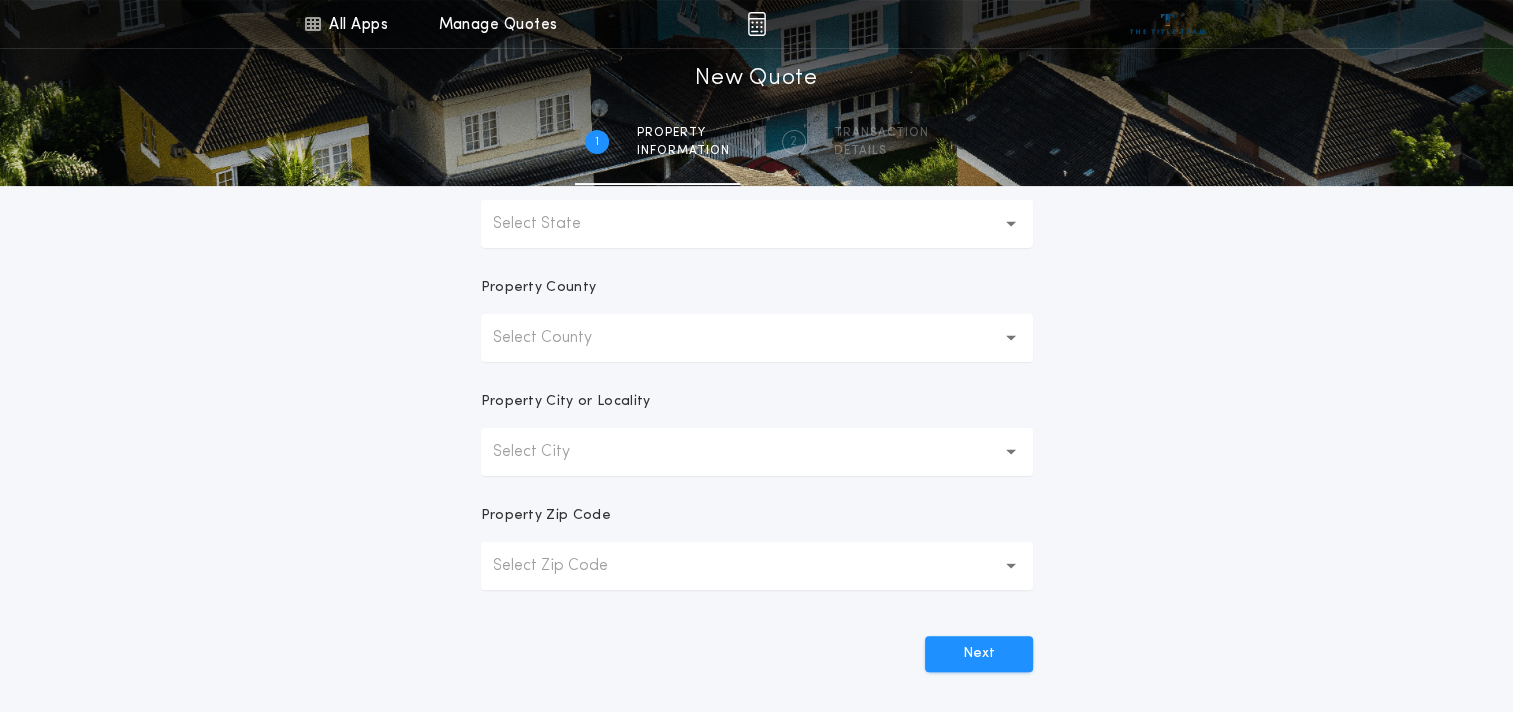 scroll, scrollTop: 400, scrollLeft: 0, axis: vertical 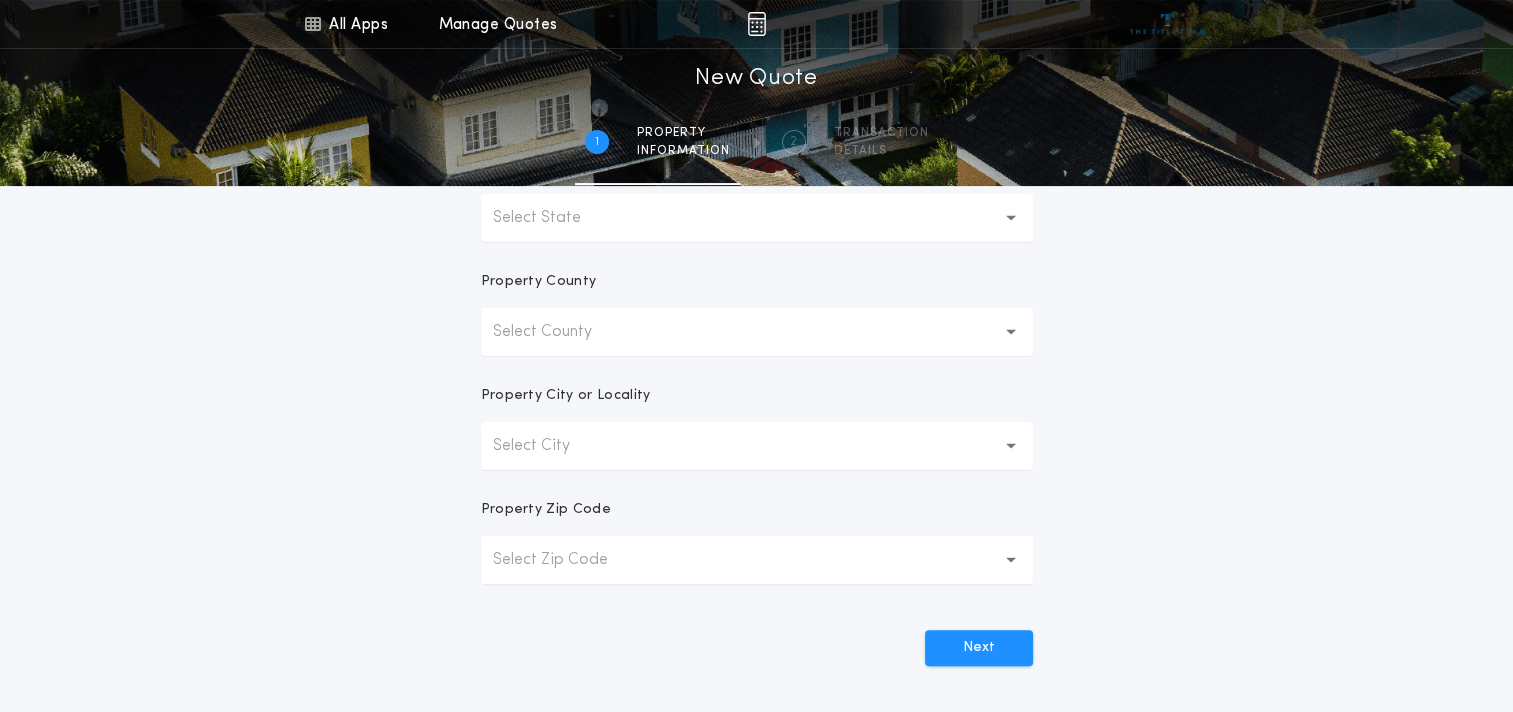 click on "Select State" at bounding box center (553, 218) 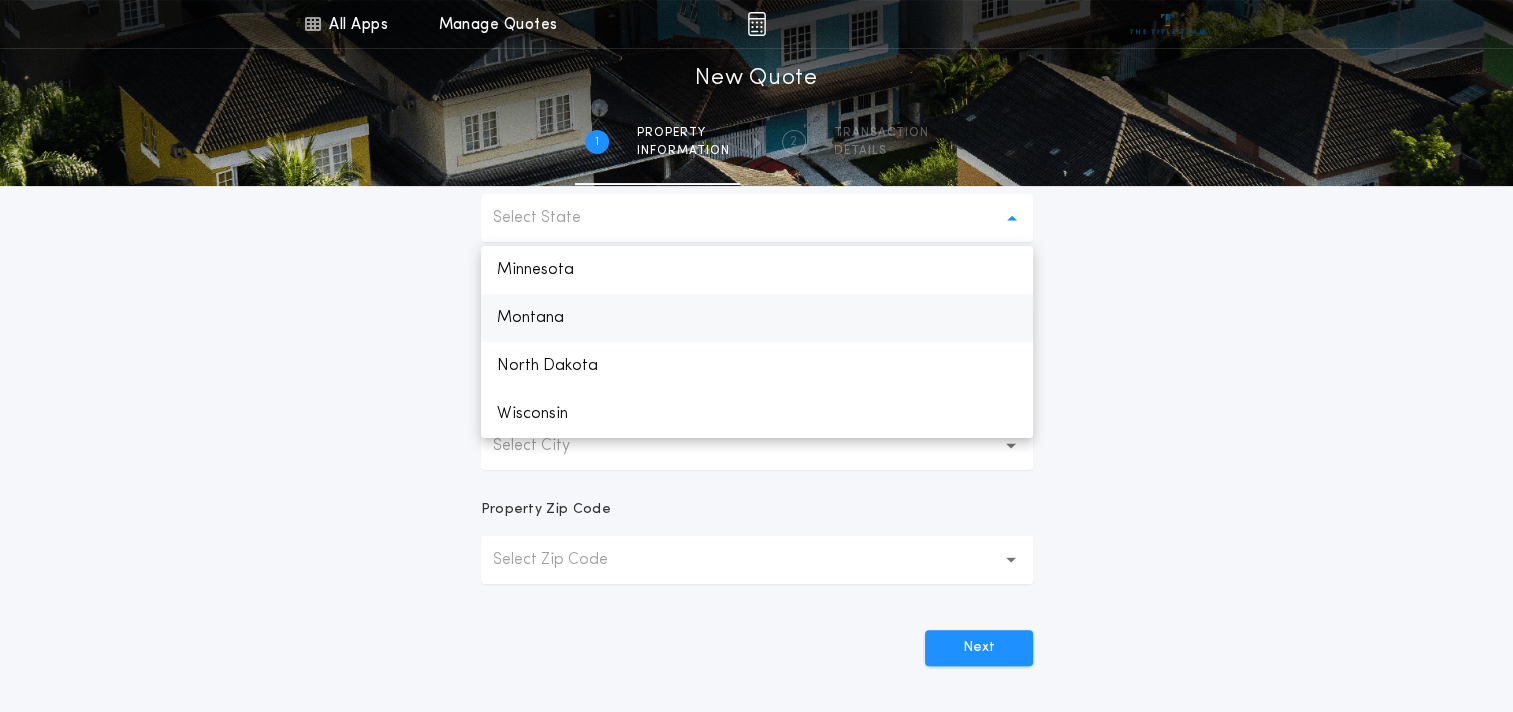 click on "Montana" at bounding box center (757, 318) 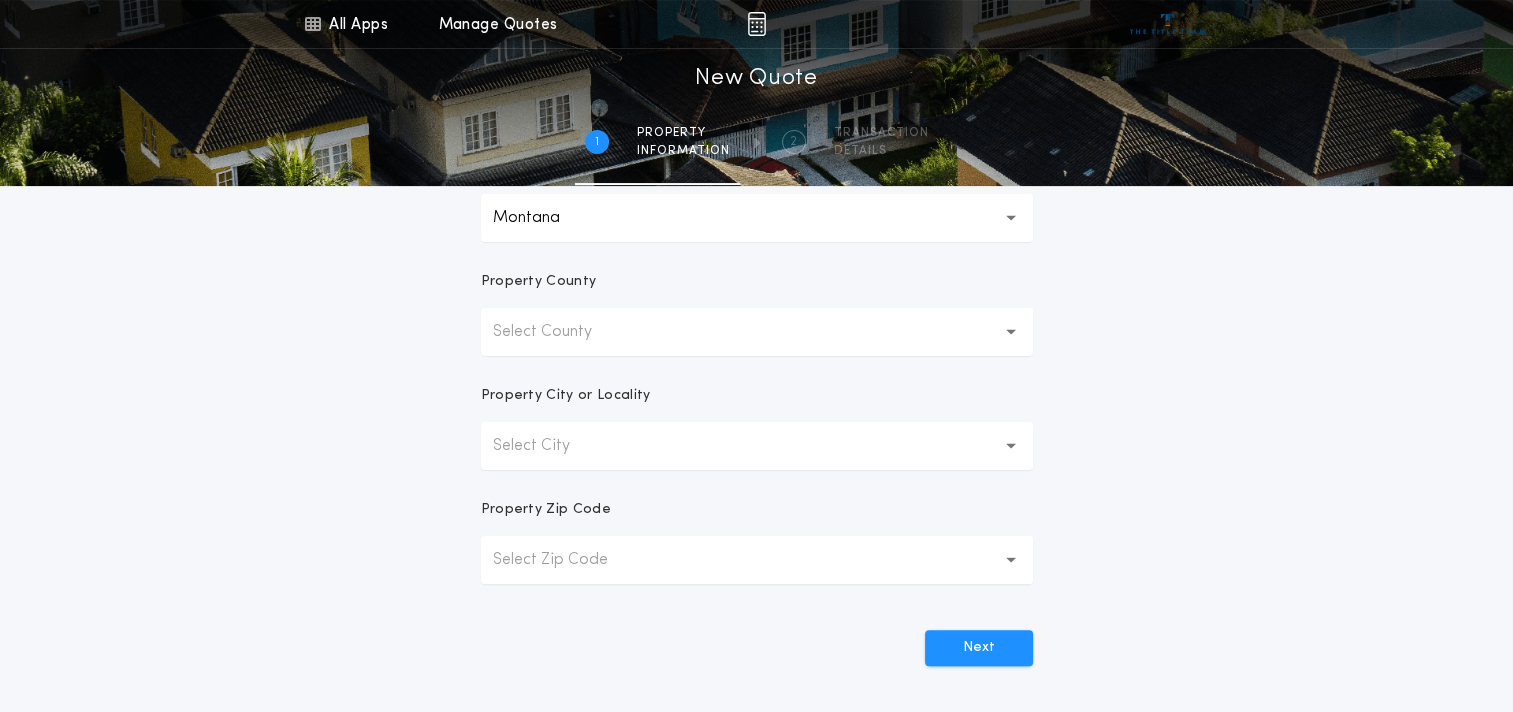 click on "Select County" at bounding box center [558, 332] 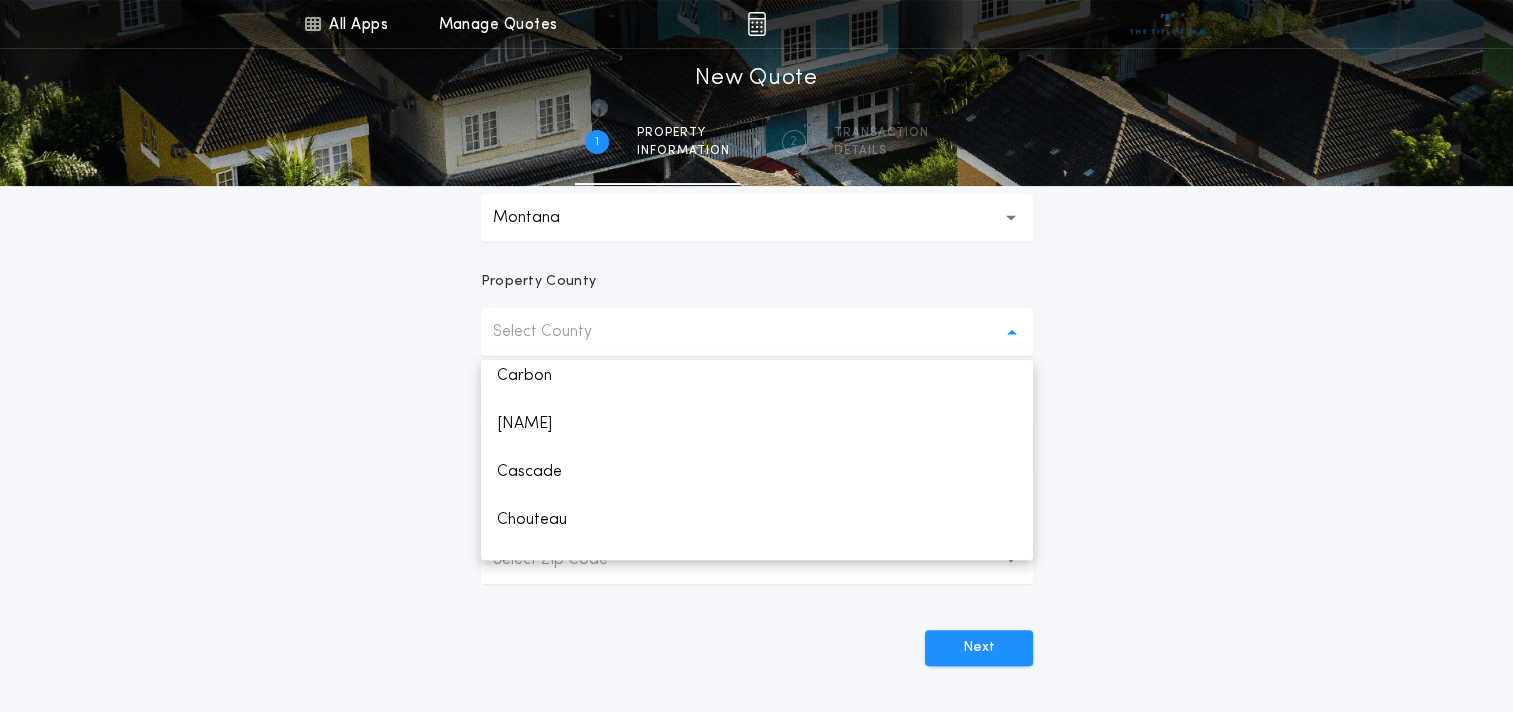 scroll, scrollTop: 500, scrollLeft: 0, axis: vertical 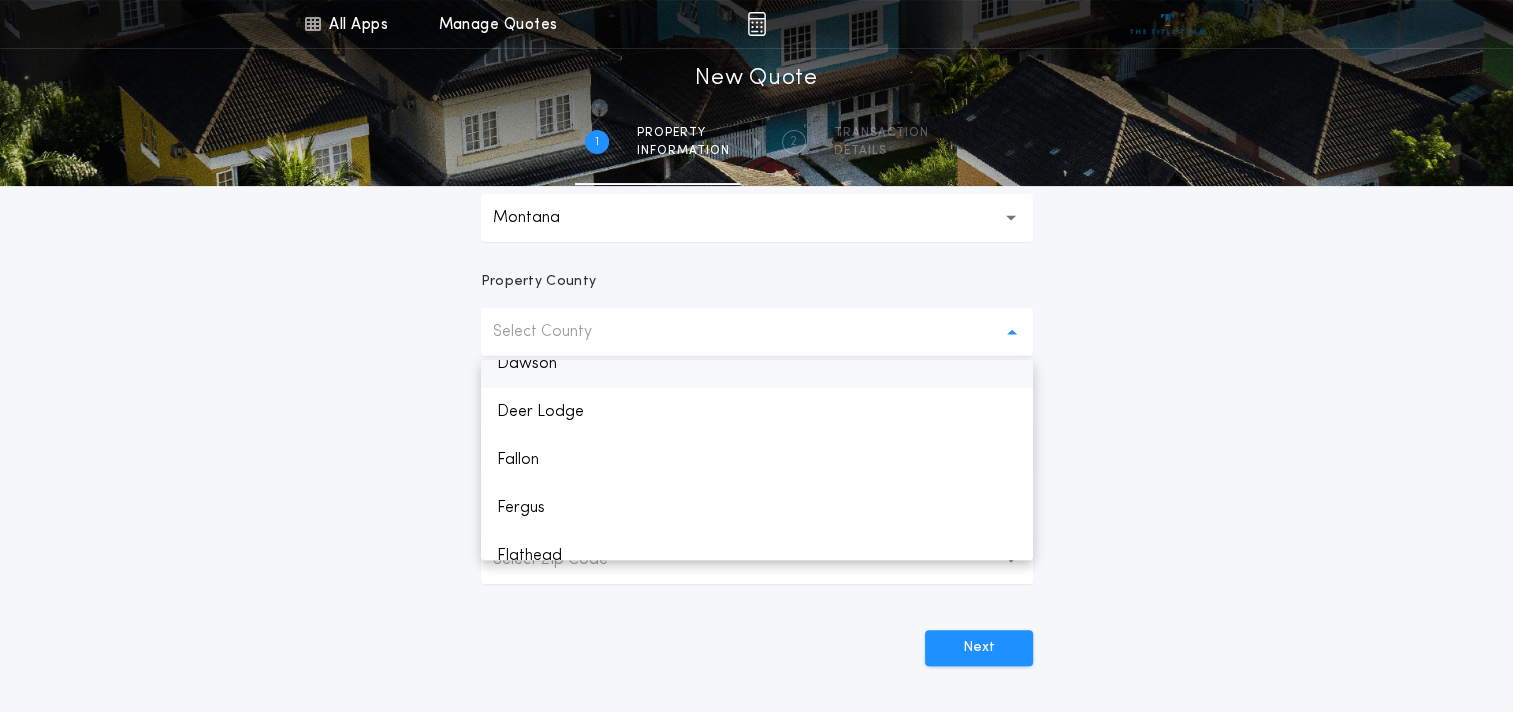 click on "Dawson" at bounding box center (757, 364) 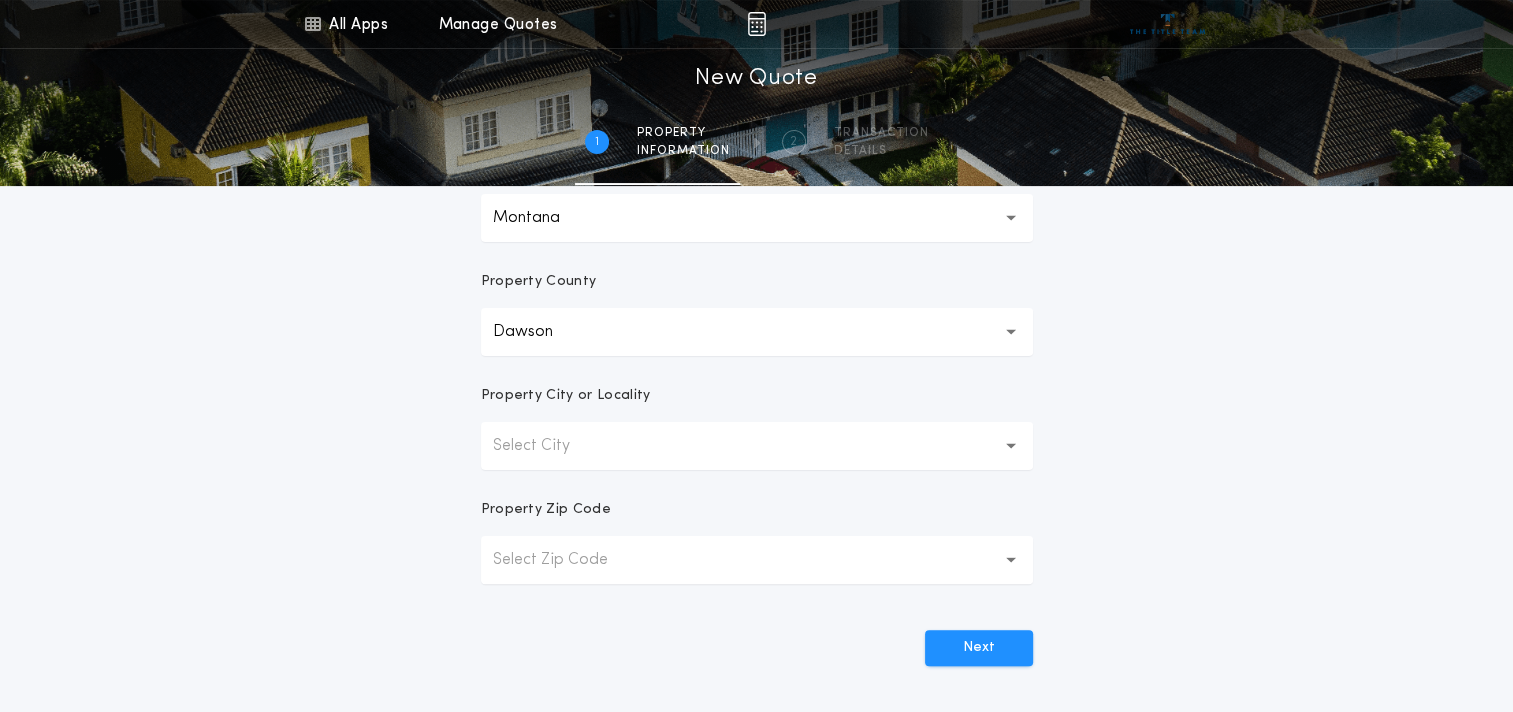 click on "Select City" at bounding box center (547, 446) 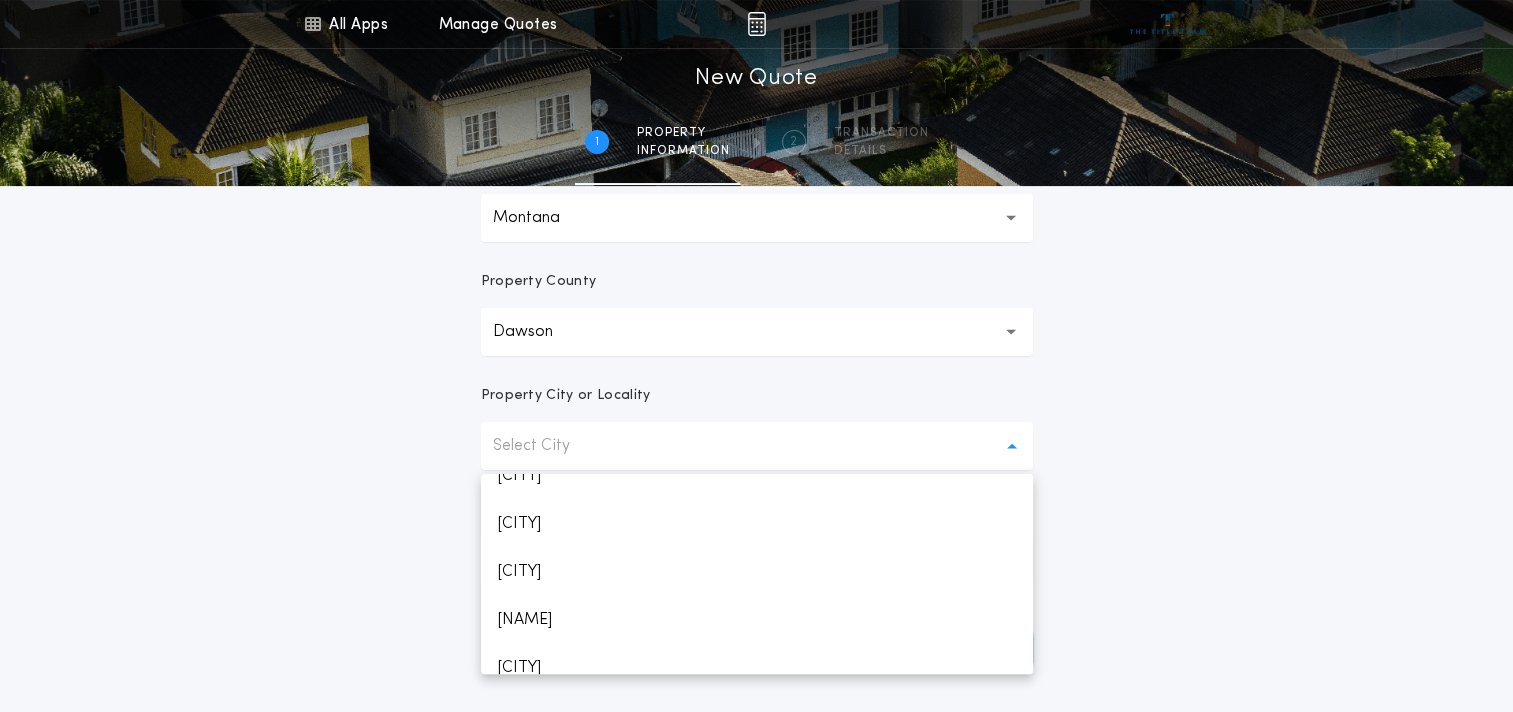 scroll, scrollTop: 616, scrollLeft: 0, axis: vertical 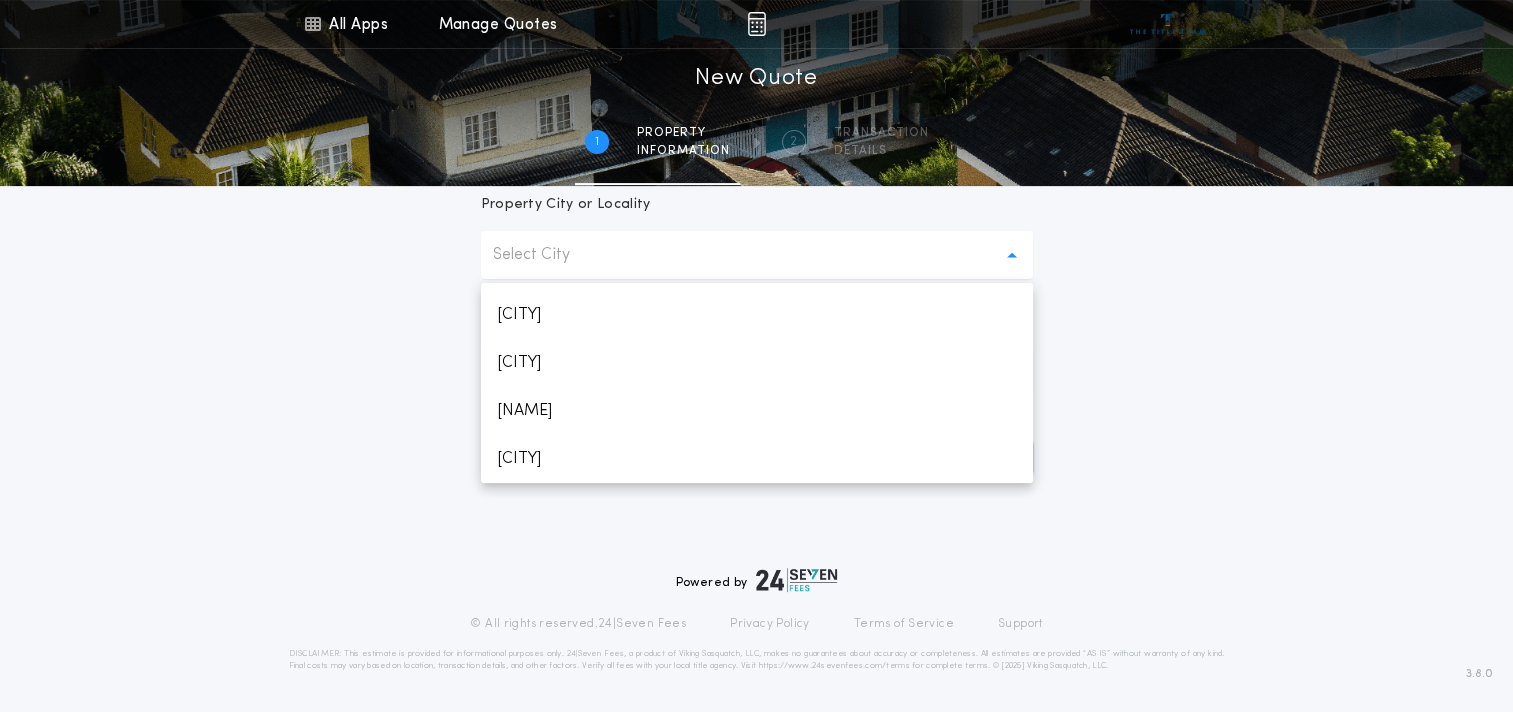 click on "All Apps Title Calculator Buyer's Estimate Menu All Apps Manage Quotes 1 /2 New Quote 1 Property information 2 Transaction details Prepared For Property Address Property State Montana ** Property County Dawson ****** Property City or Locality Select City Allard Bloomfield Colgate Curry Forest Park Glendive Hodges Hoyt Hungry Joe Intake Lindsay Marsh Pleasant View Red Top Richey Stipek West Glendive Property Zip Code Select Zip Code Next" at bounding box center [756, -20] 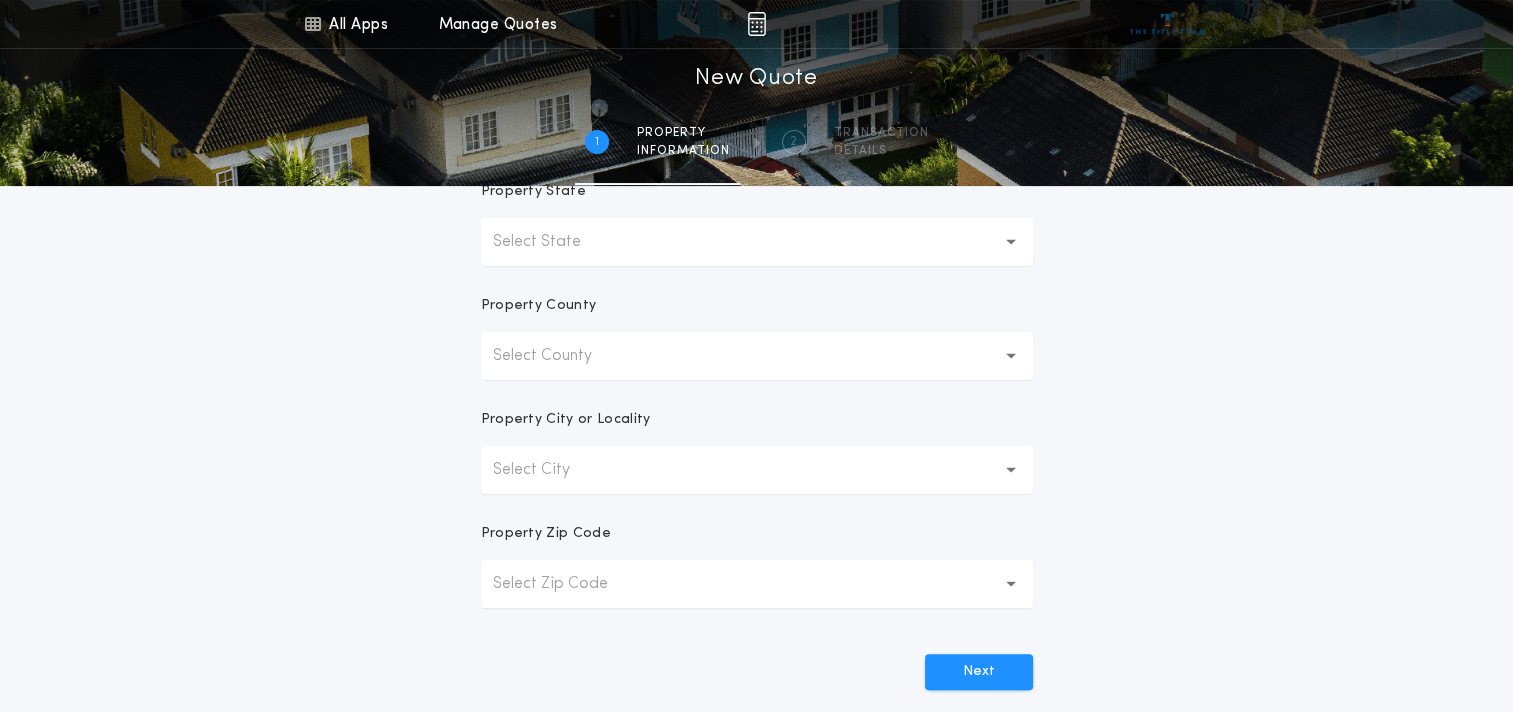 scroll, scrollTop: 400, scrollLeft: 0, axis: vertical 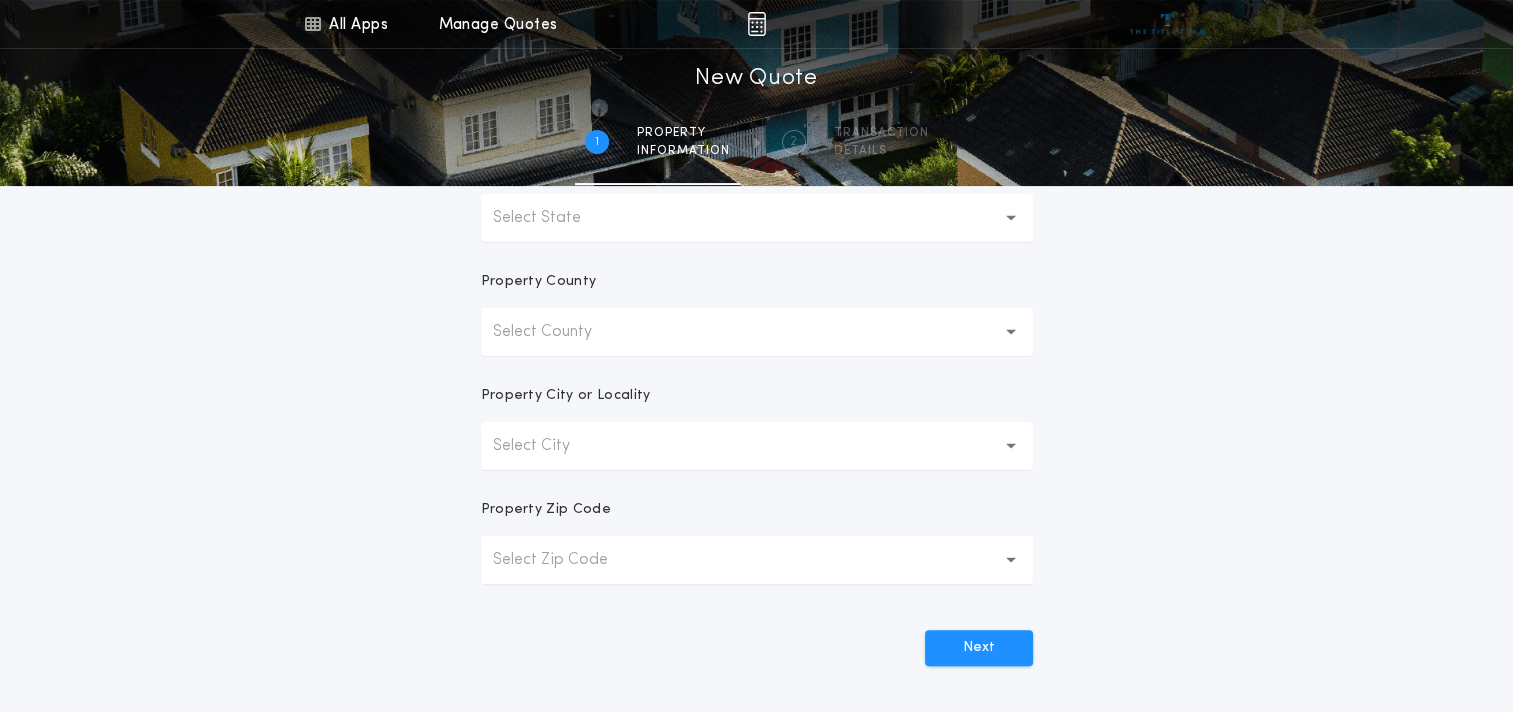 click on "Select State" at bounding box center [757, 218] 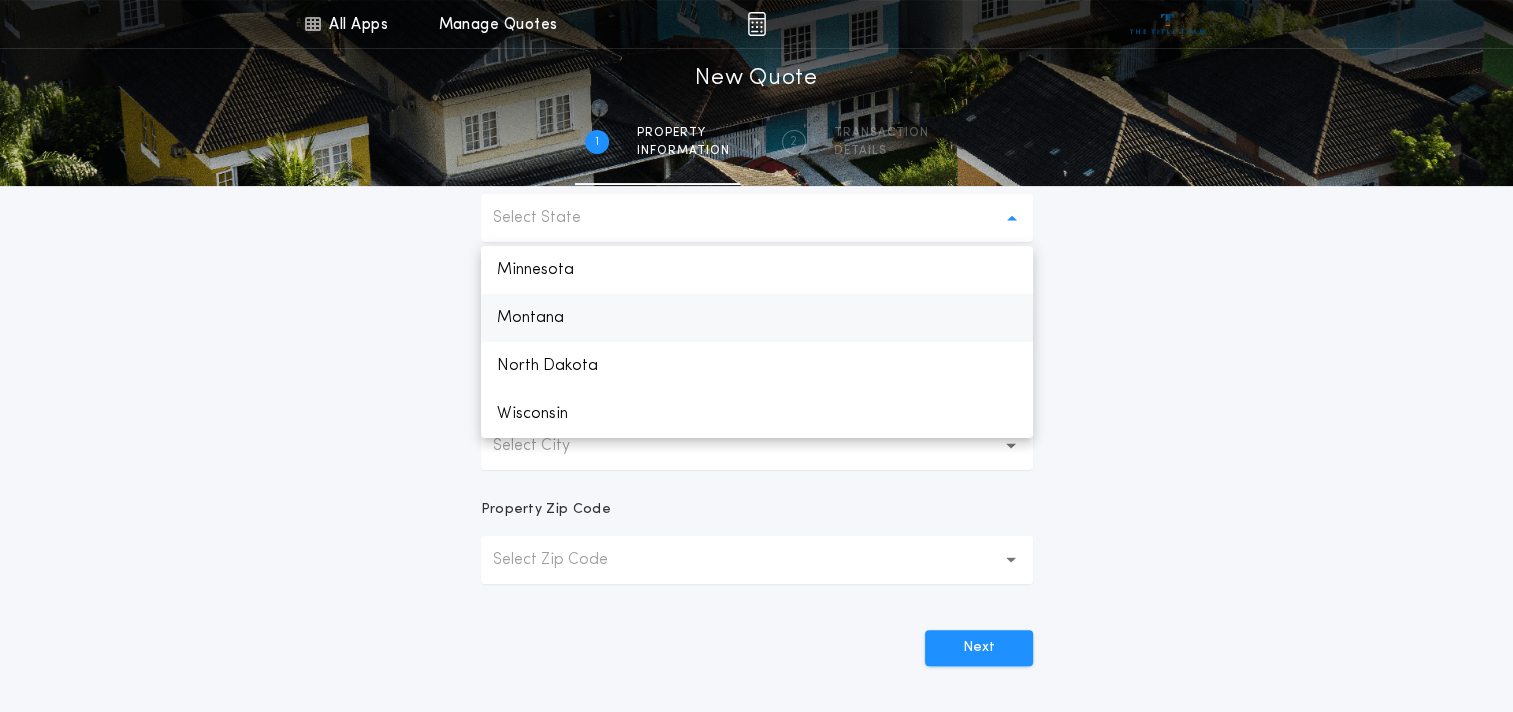 click on "Montana" at bounding box center (757, 318) 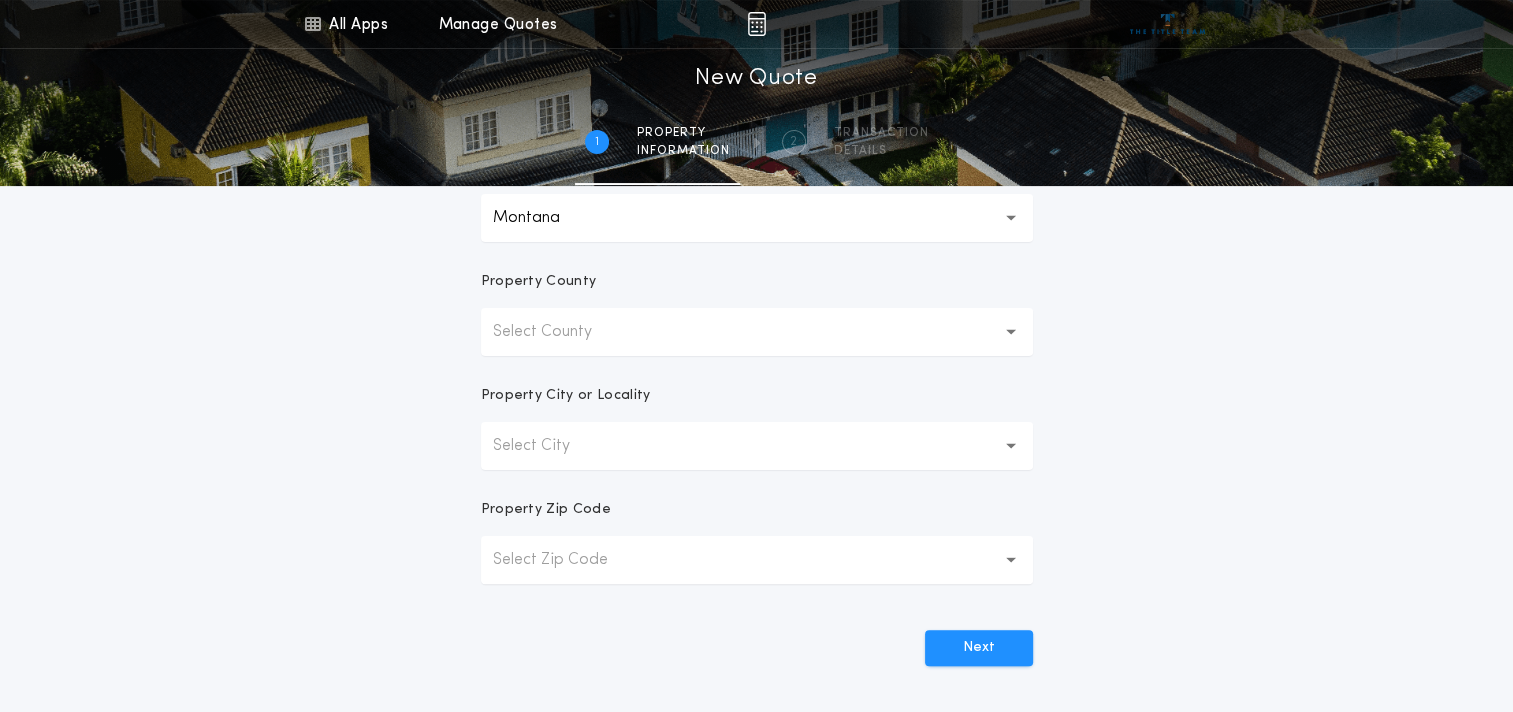 click on "Select County" at bounding box center (558, 332) 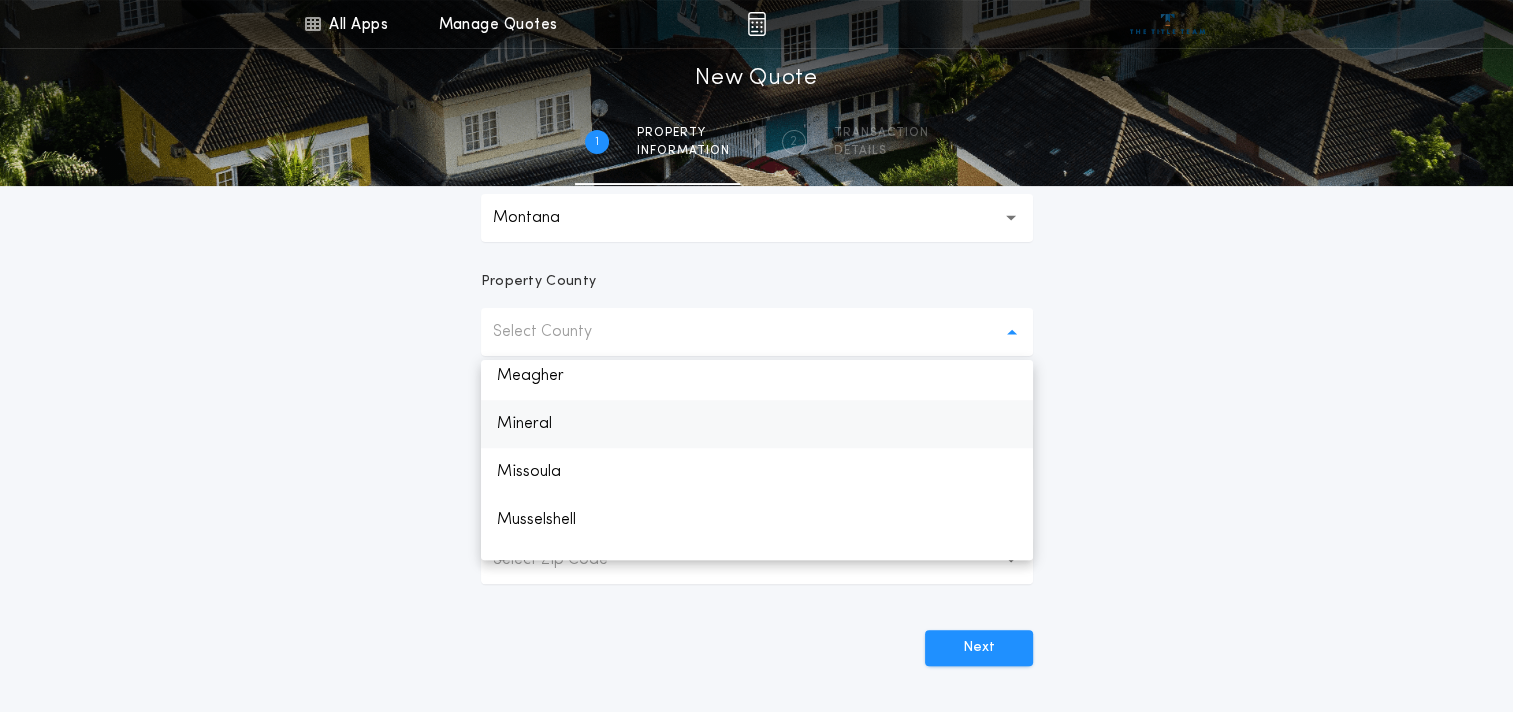 scroll, scrollTop: 1300, scrollLeft: 0, axis: vertical 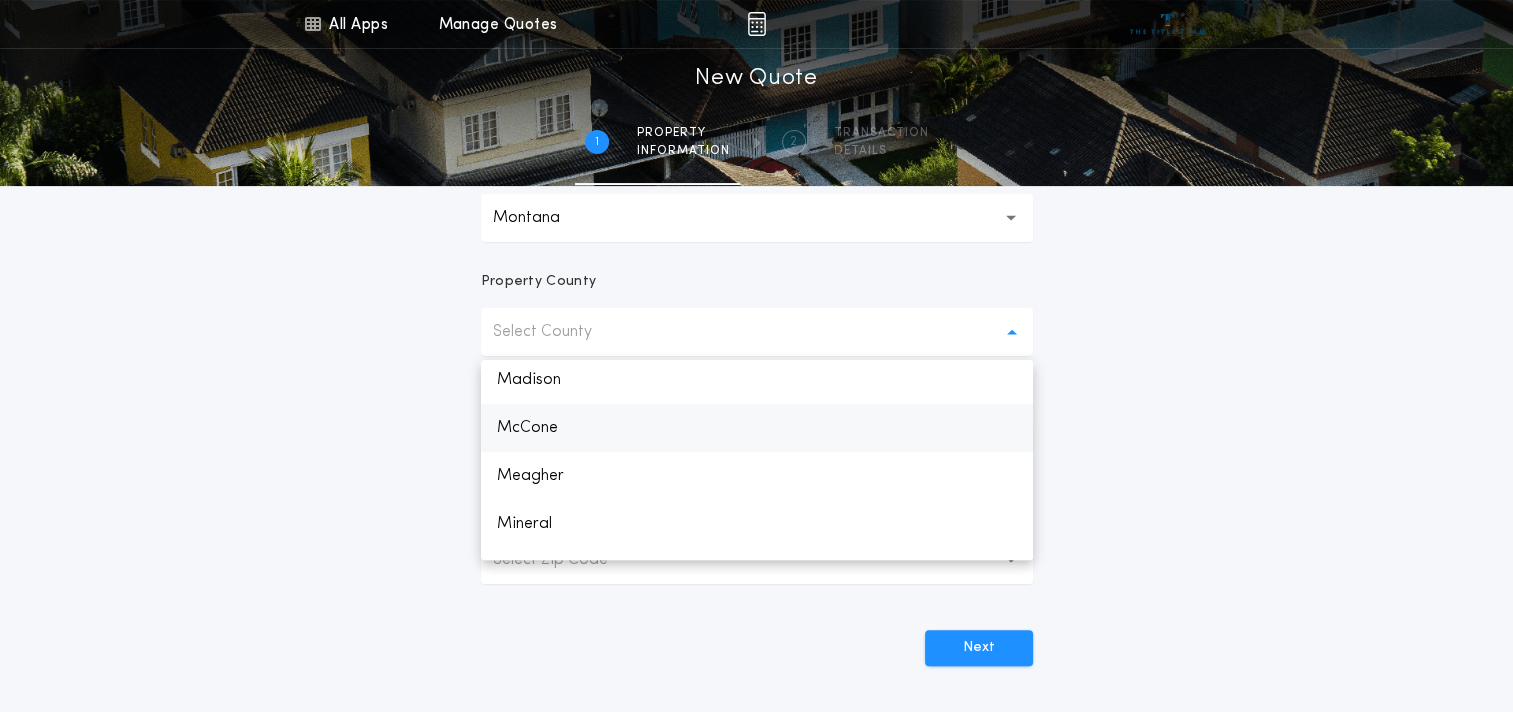 click on "McCone" at bounding box center (757, 428) 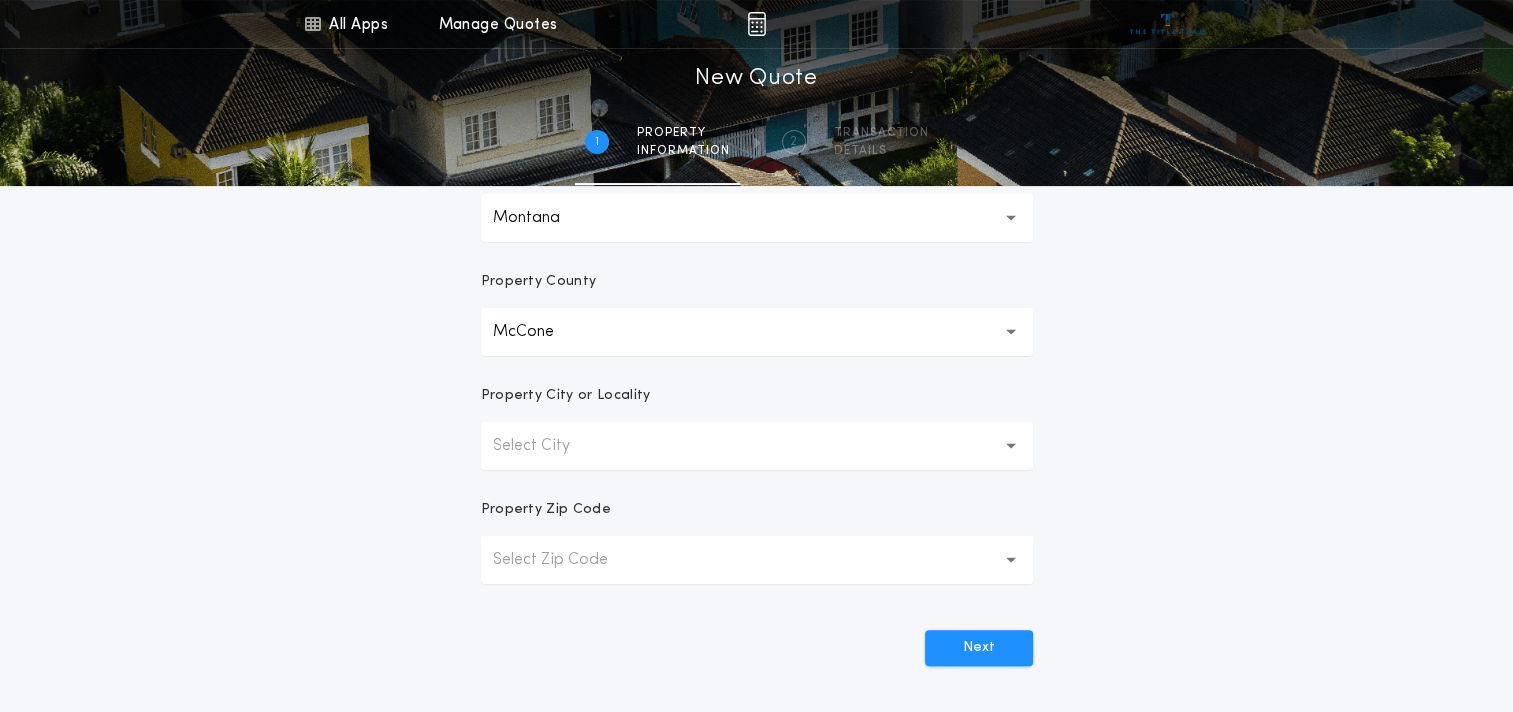 click on "Select City" at bounding box center (547, 446) 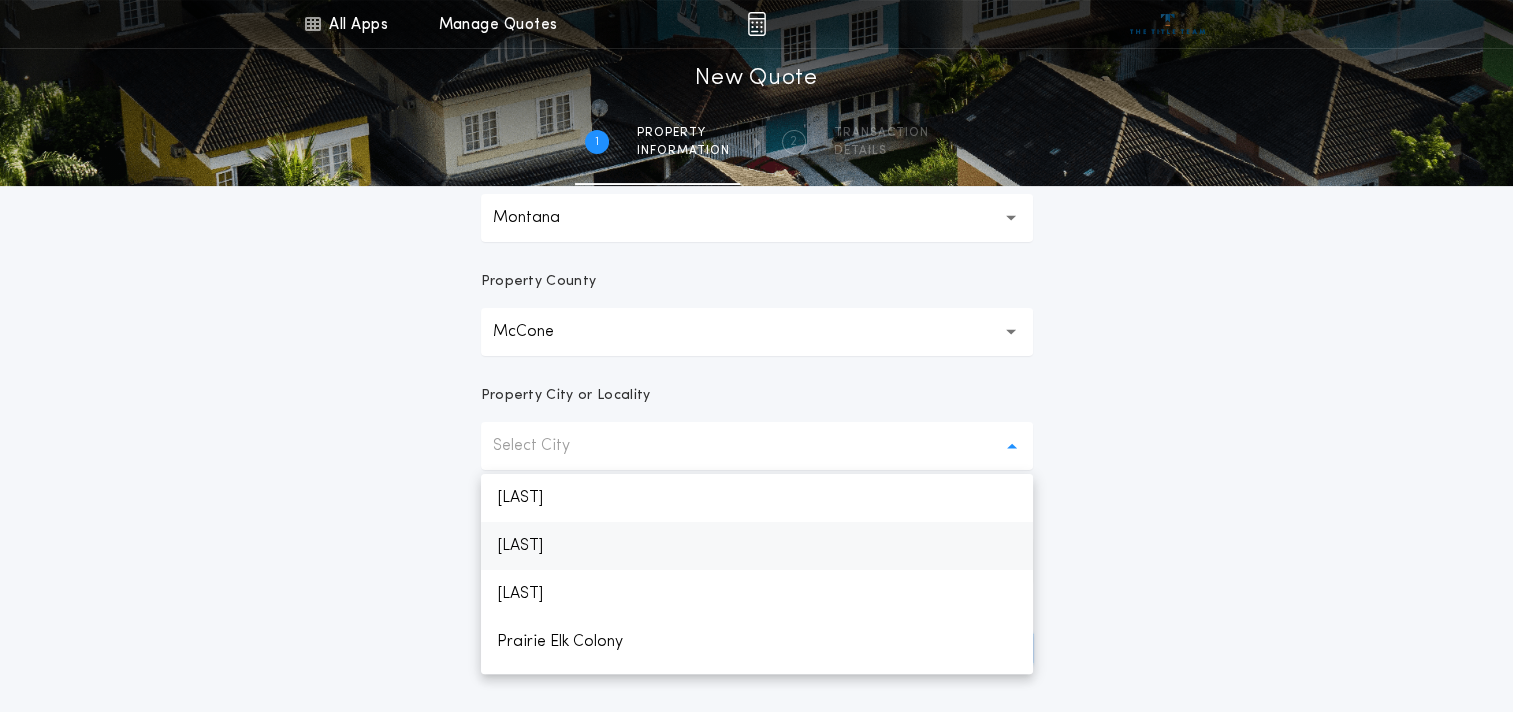 click on "[LAST]" at bounding box center [757, 546] 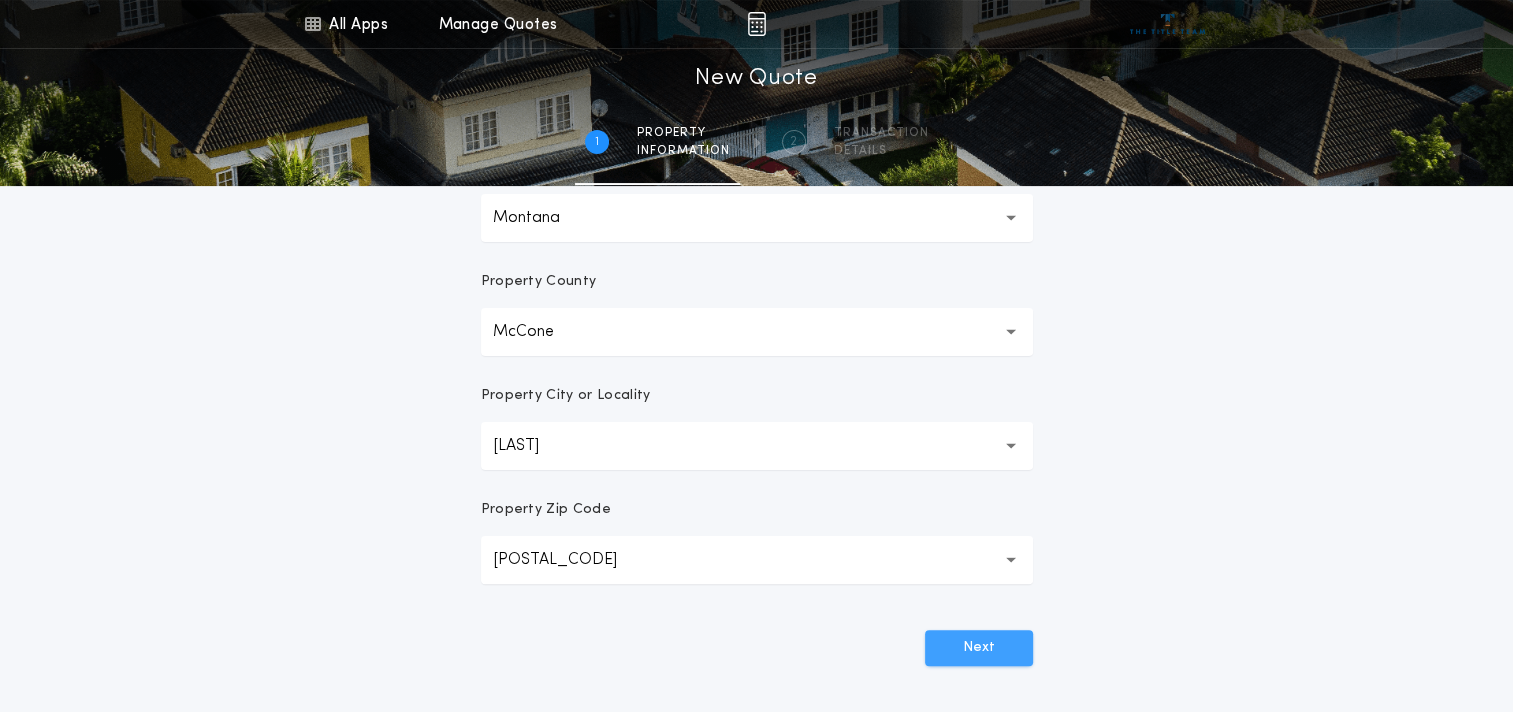click on "Next" at bounding box center (979, 648) 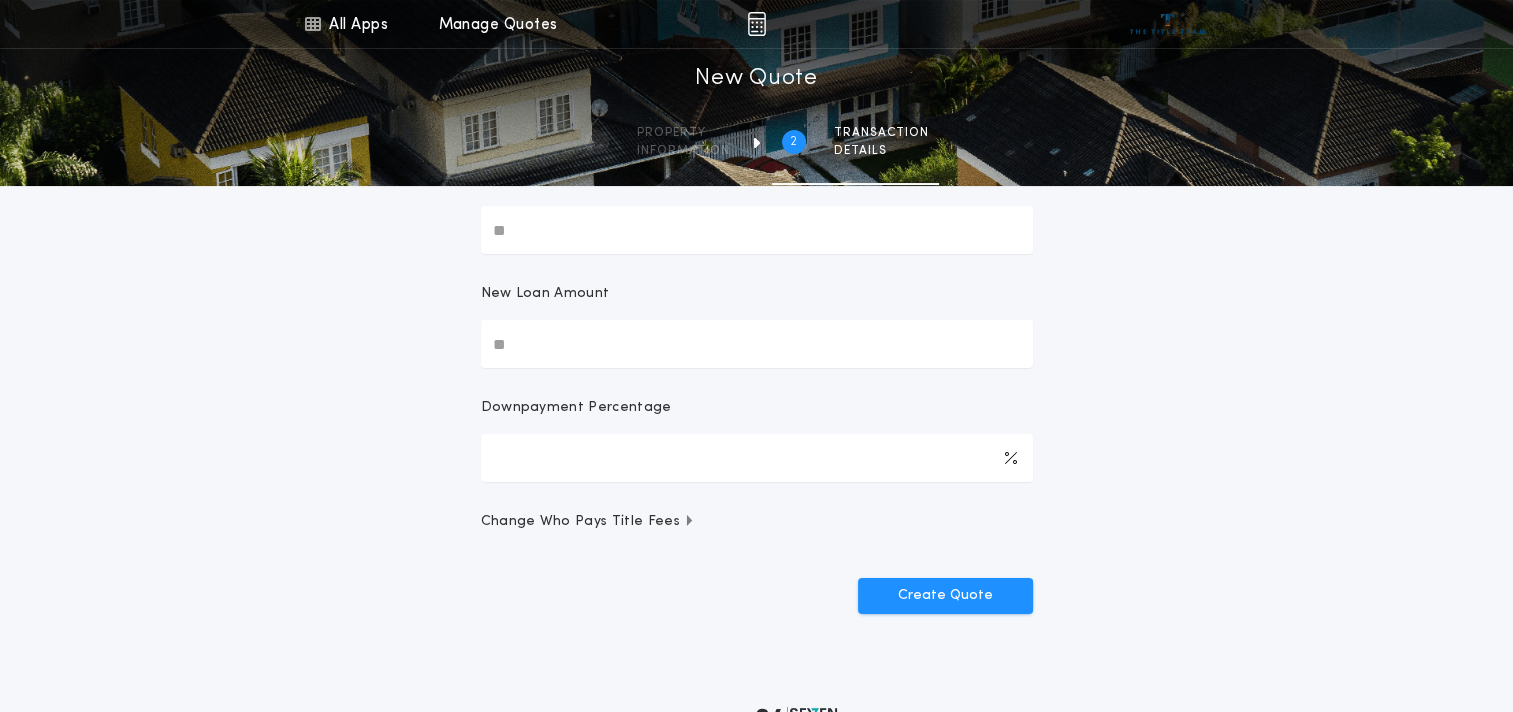 scroll, scrollTop: 0, scrollLeft: 0, axis: both 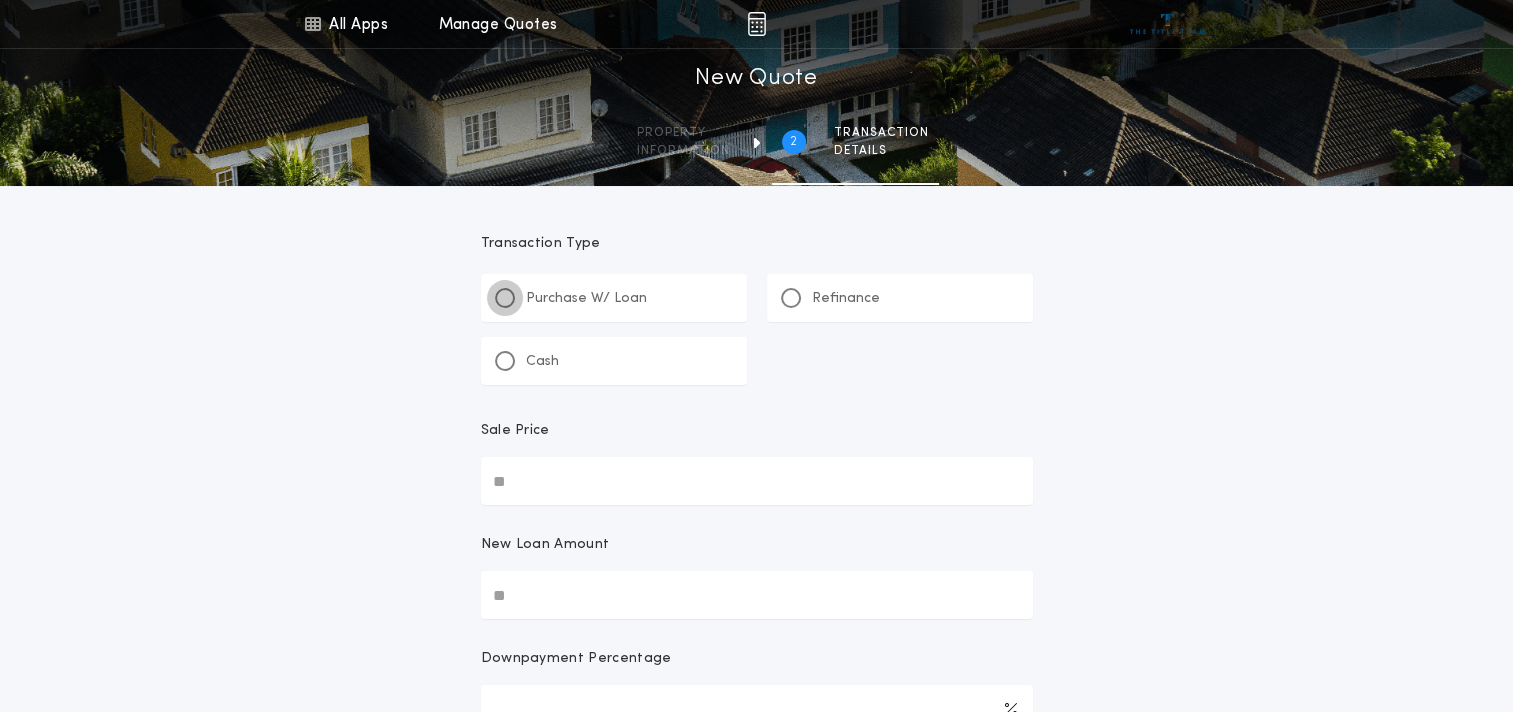 click at bounding box center (505, 298) 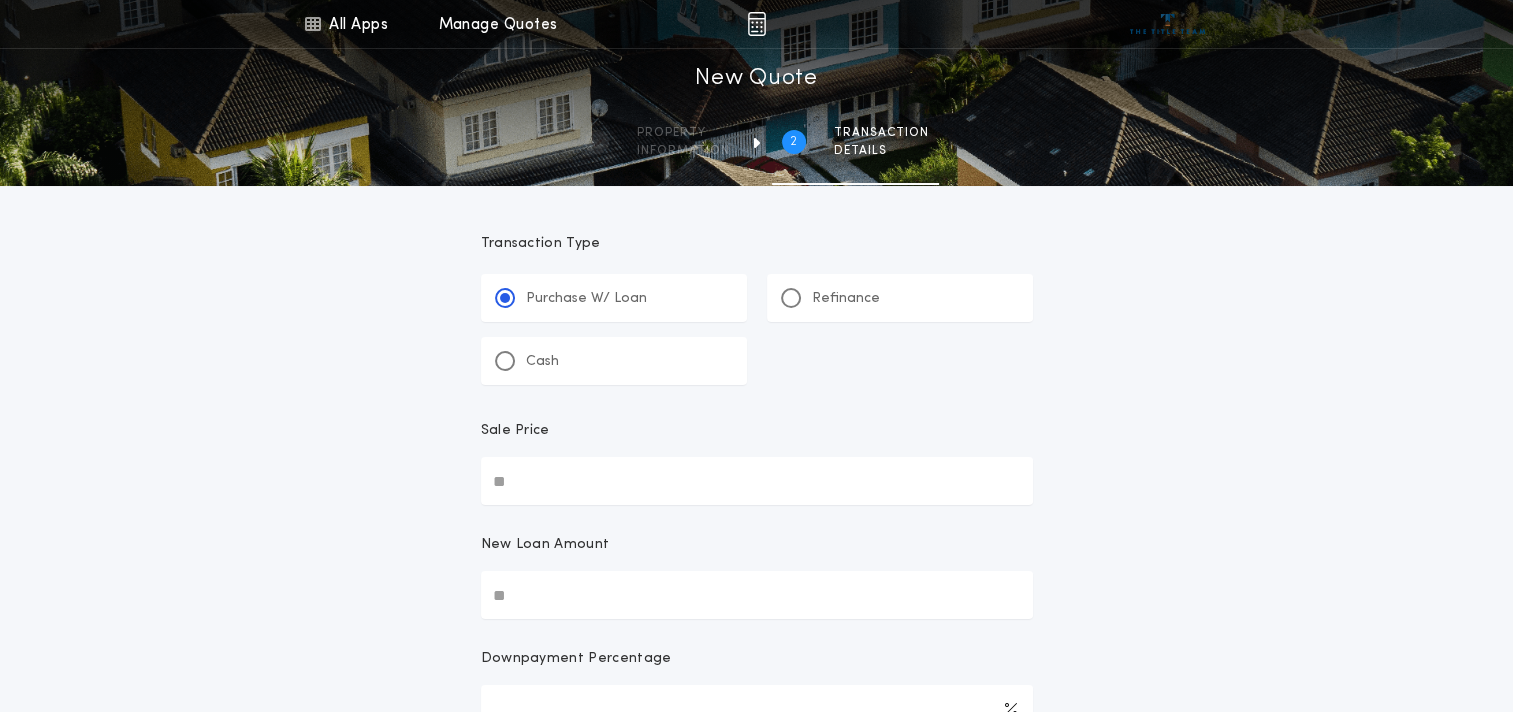 click on "Sale Price" at bounding box center [757, 481] 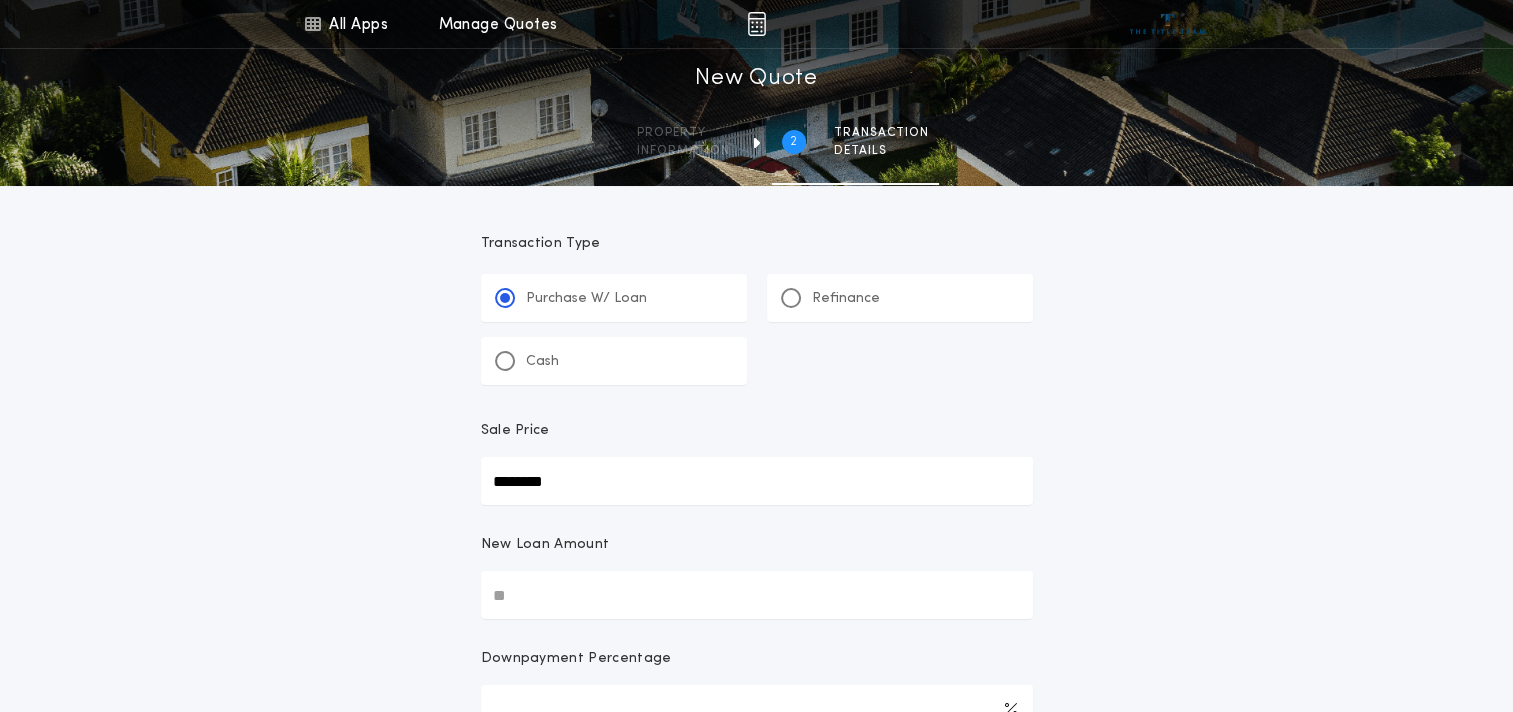 type on "********" 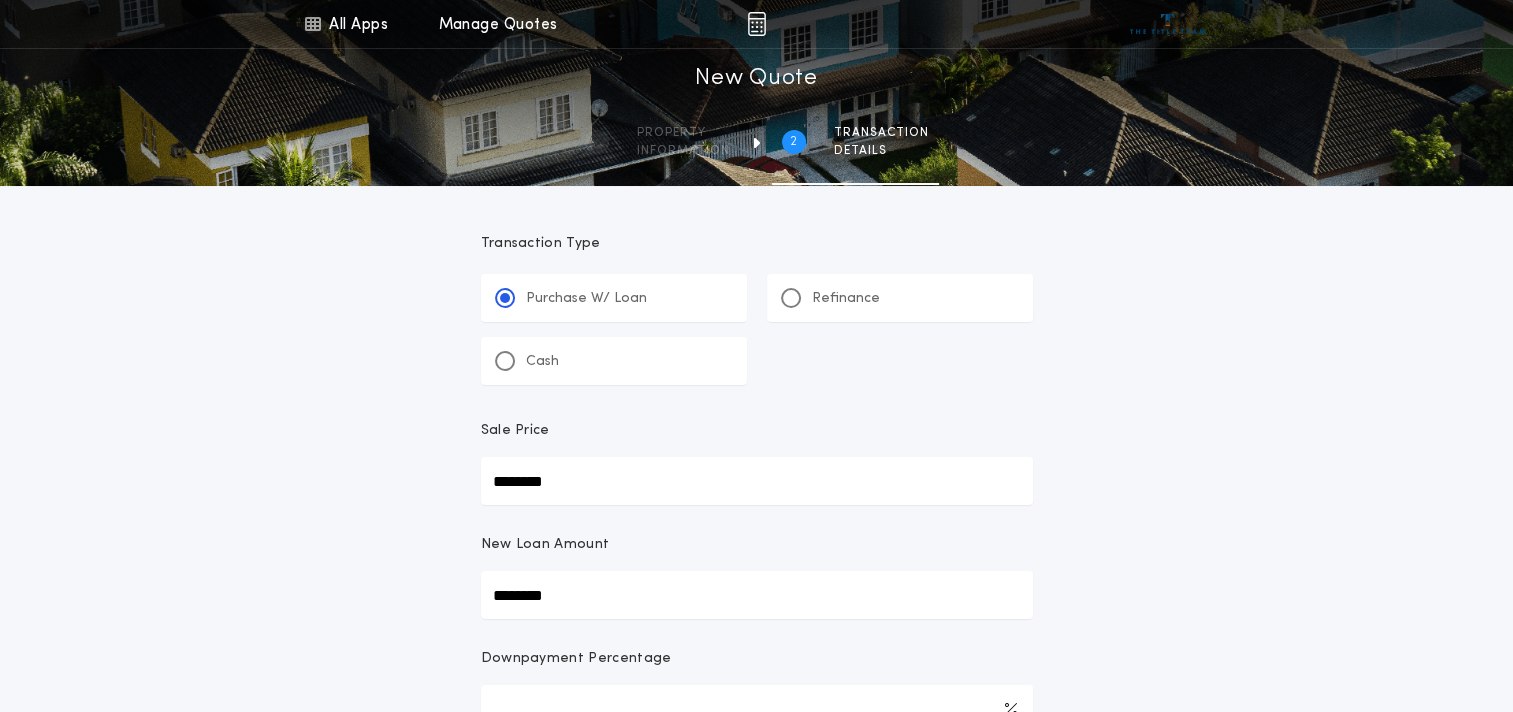 type on "********" 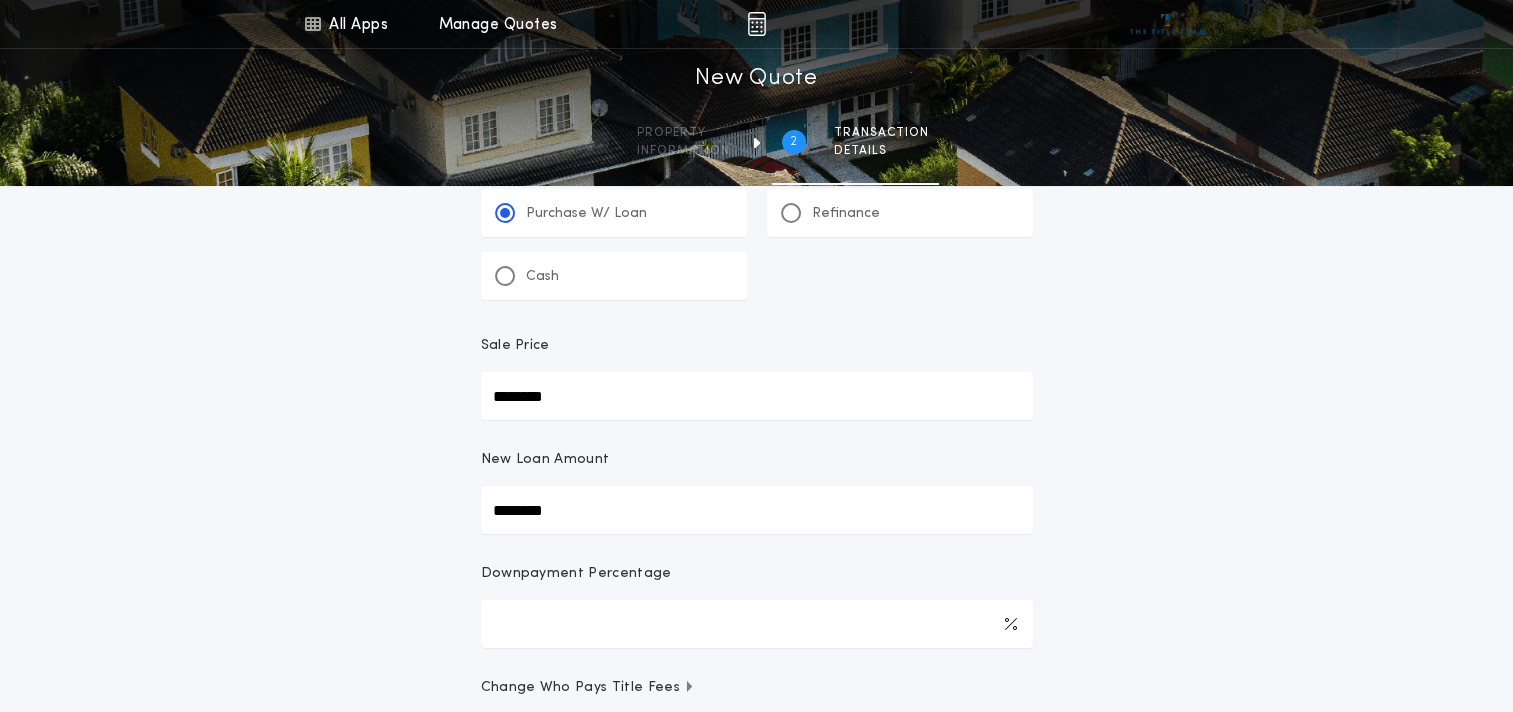 scroll, scrollTop: 120, scrollLeft: 0, axis: vertical 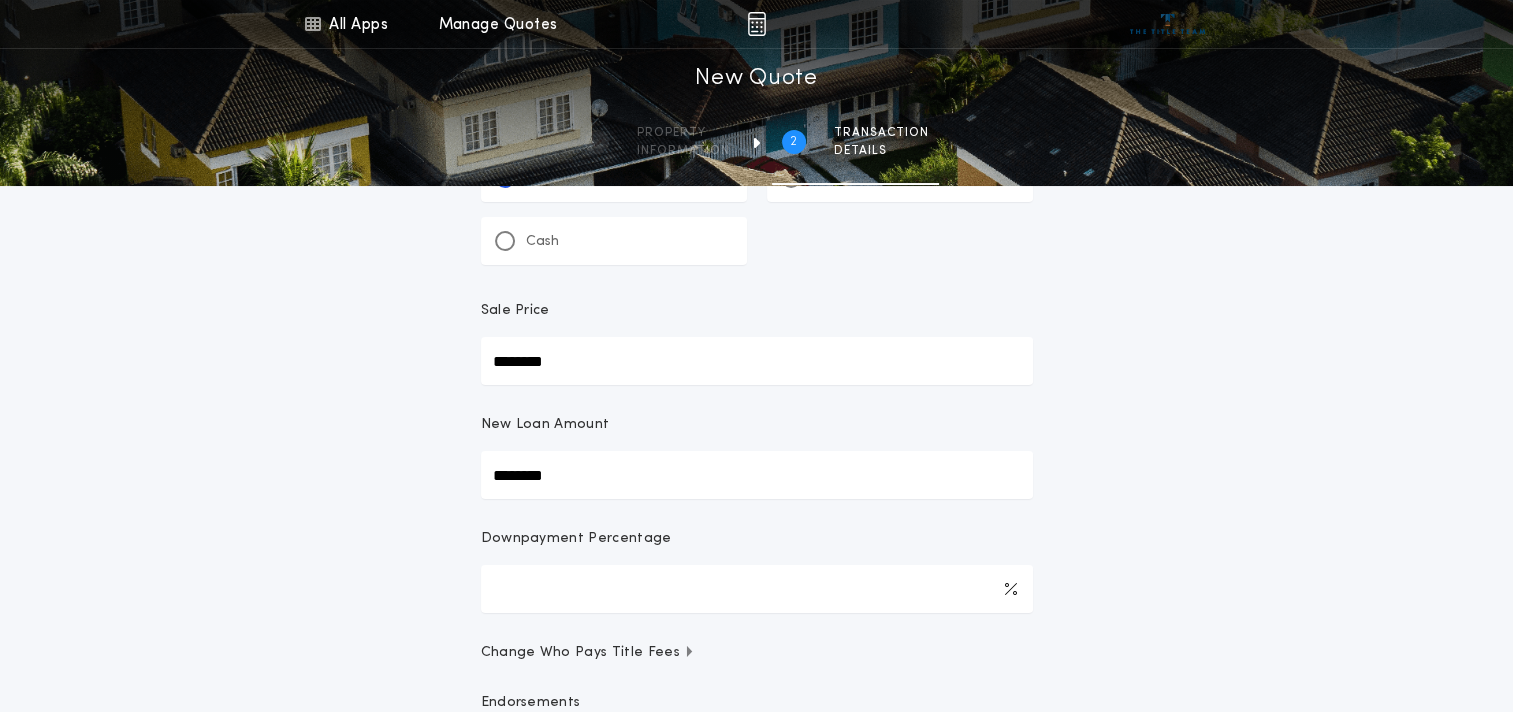 type on "***" 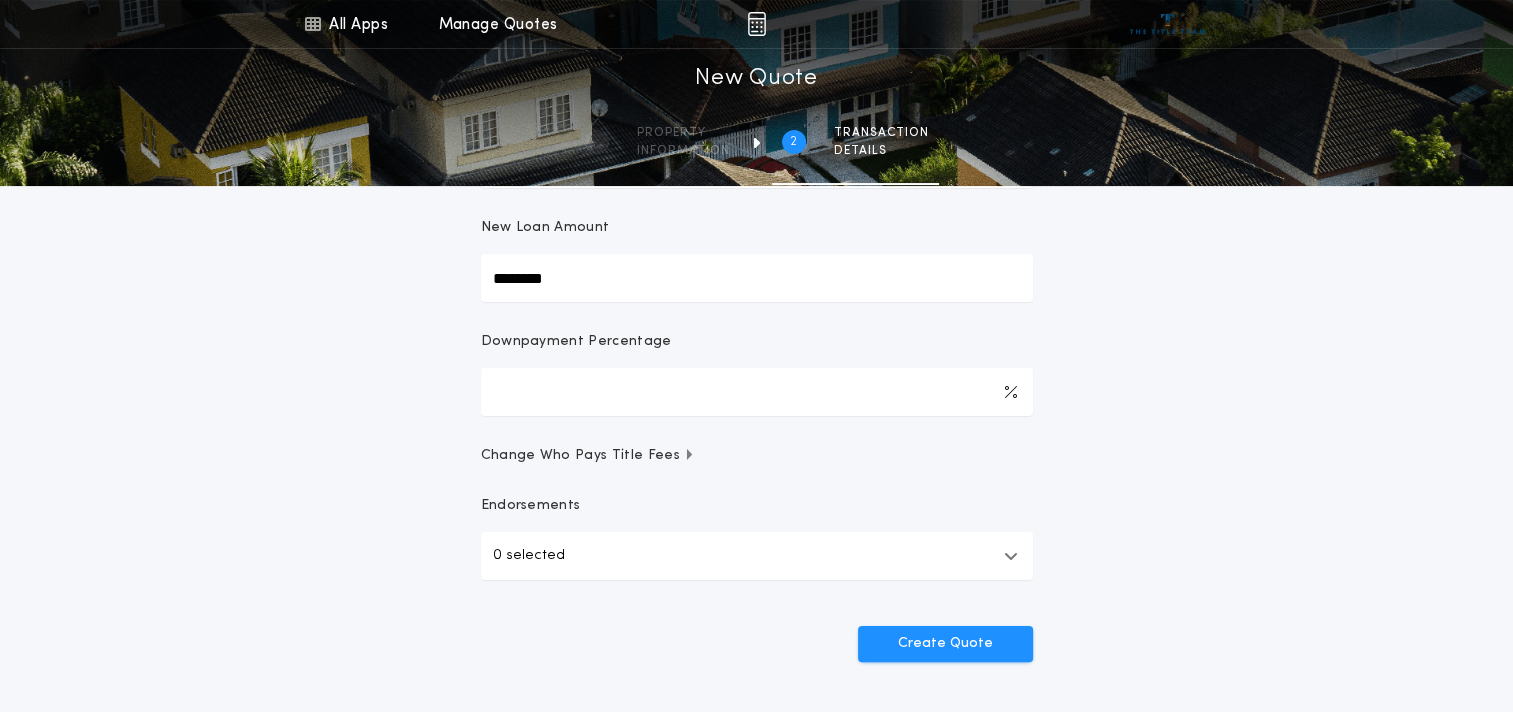 scroll, scrollTop: 320, scrollLeft: 0, axis: vertical 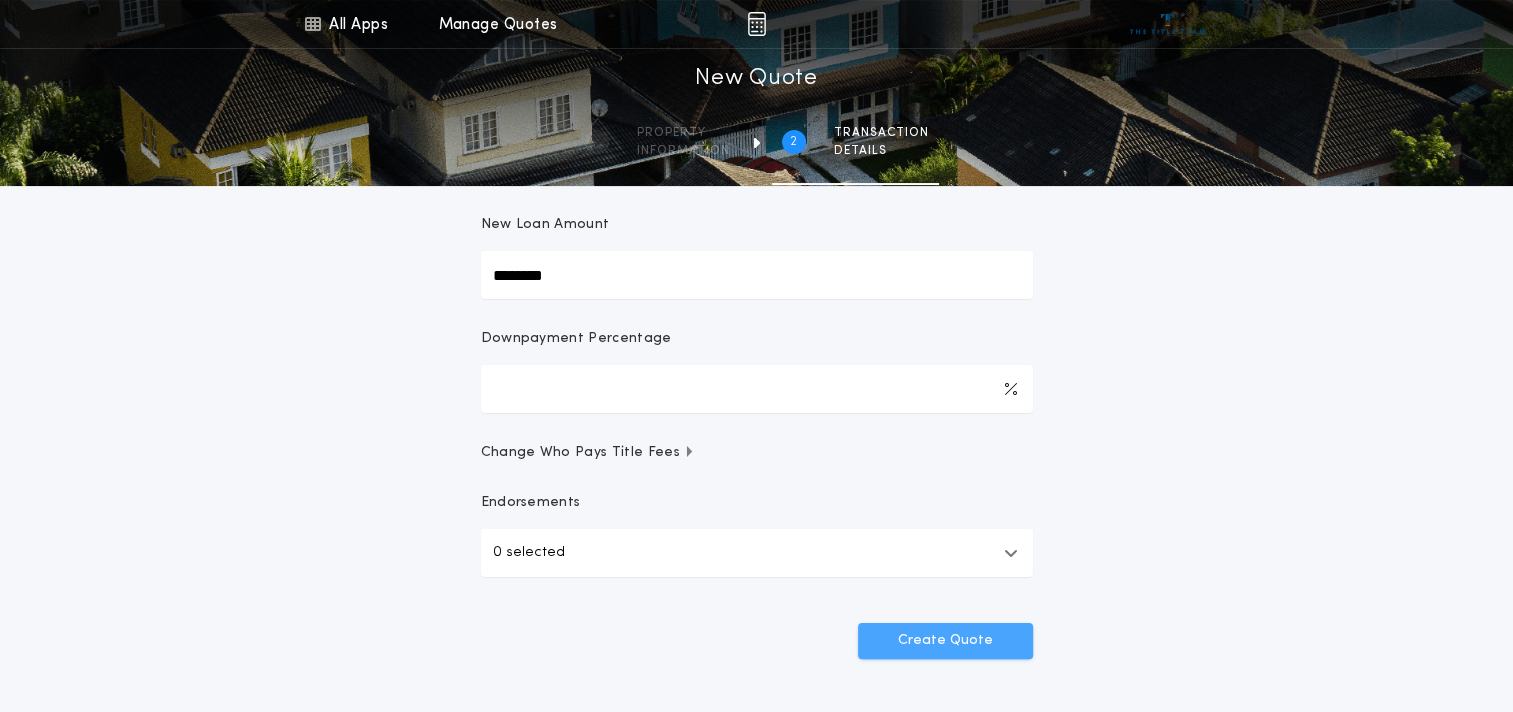 click on "Create Quote" at bounding box center (945, 641) 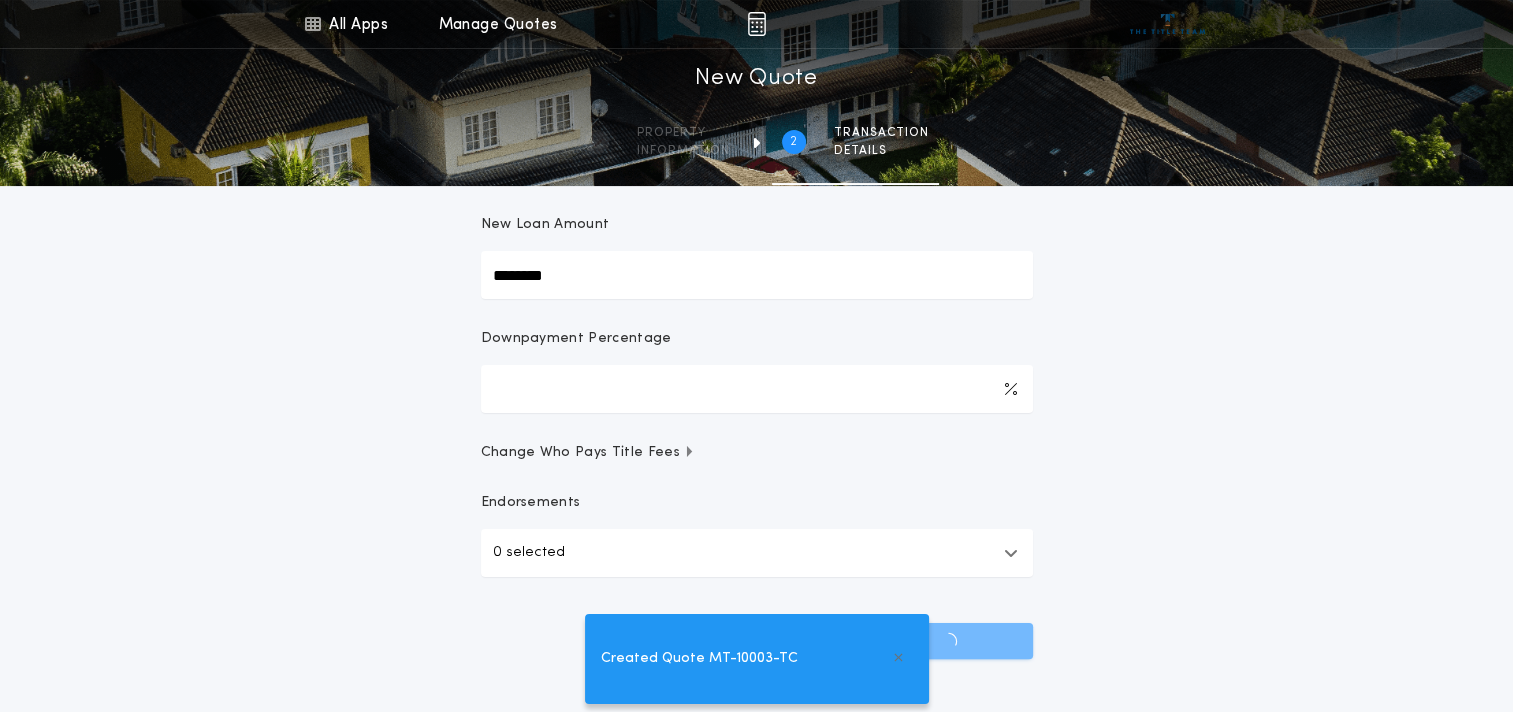scroll, scrollTop: 0, scrollLeft: 0, axis: both 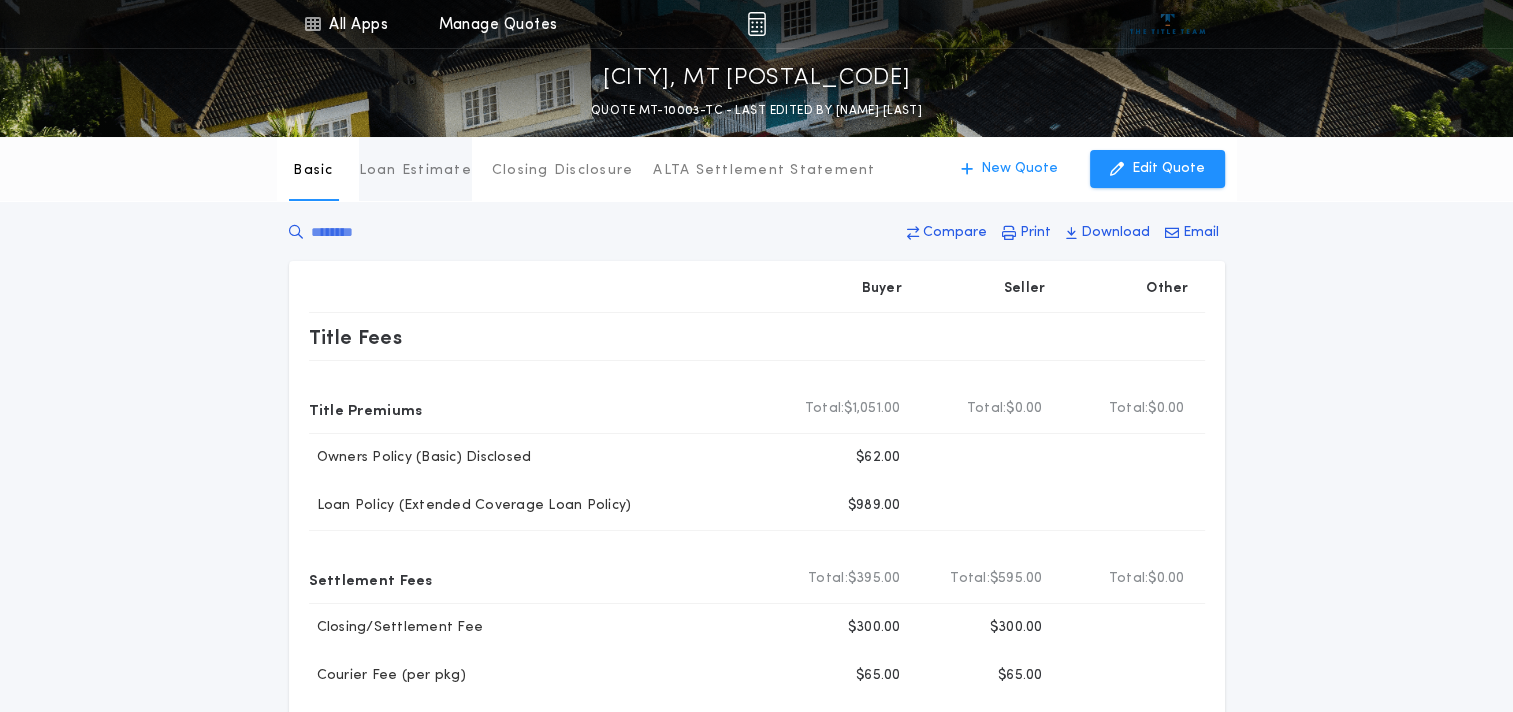 click on "Loan Estimate" at bounding box center [415, 171] 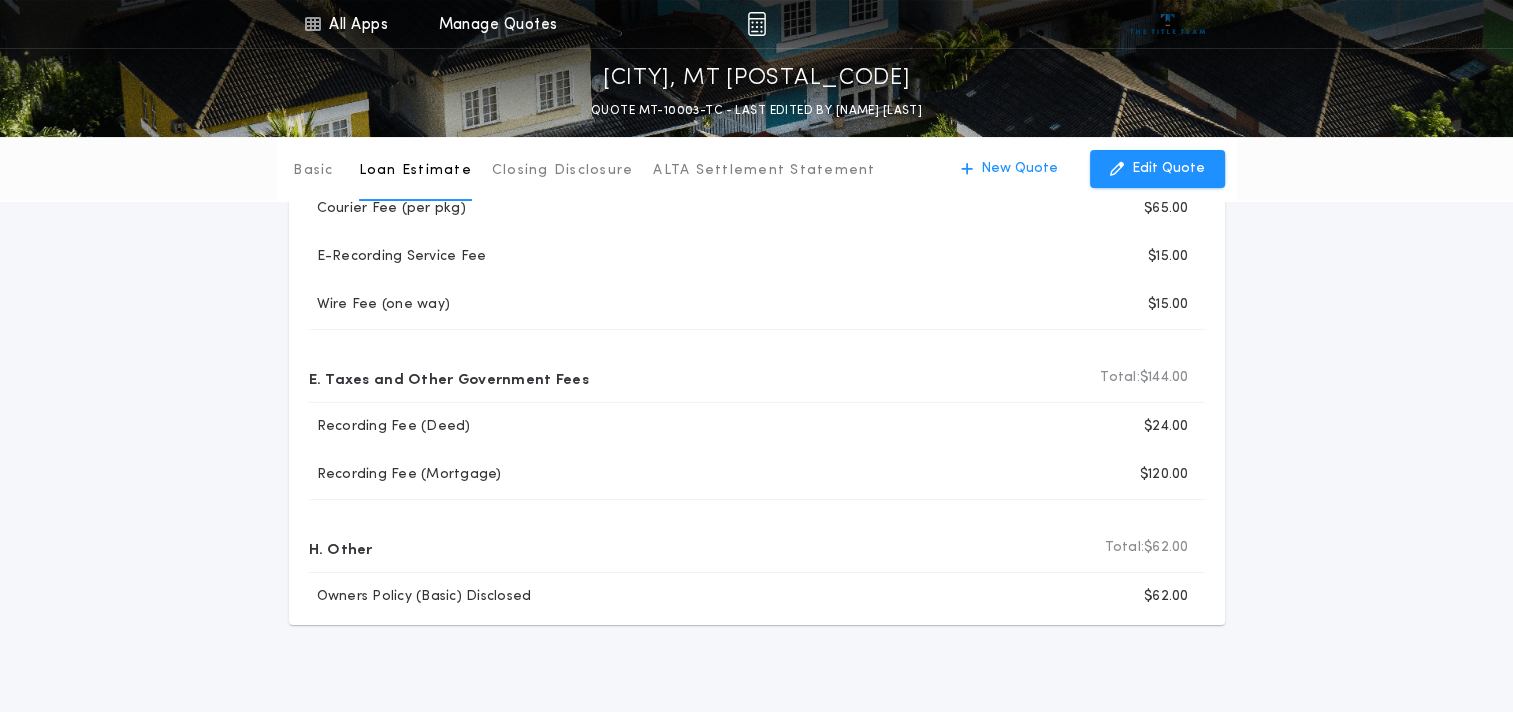 scroll, scrollTop: 300, scrollLeft: 0, axis: vertical 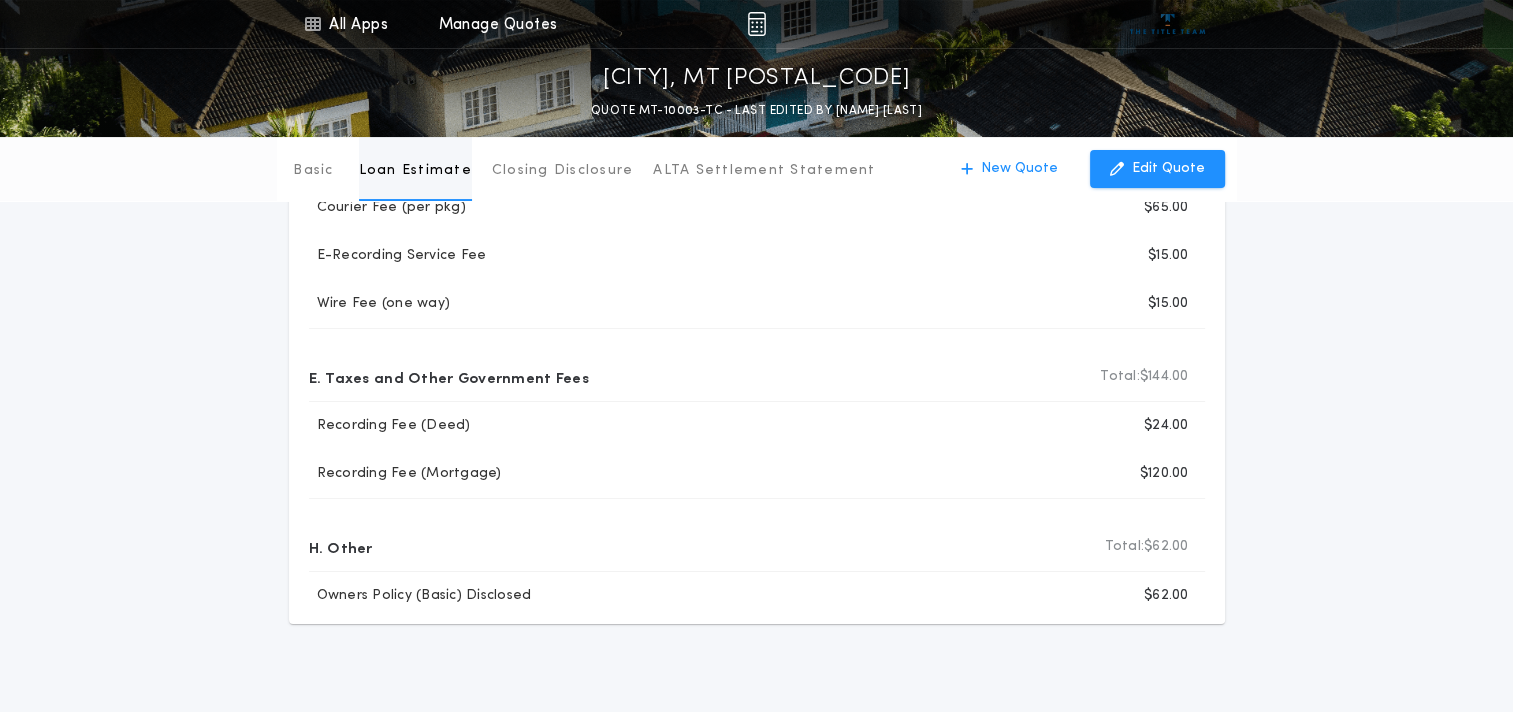 click on "Loan Estimate" at bounding box center (415, 171) 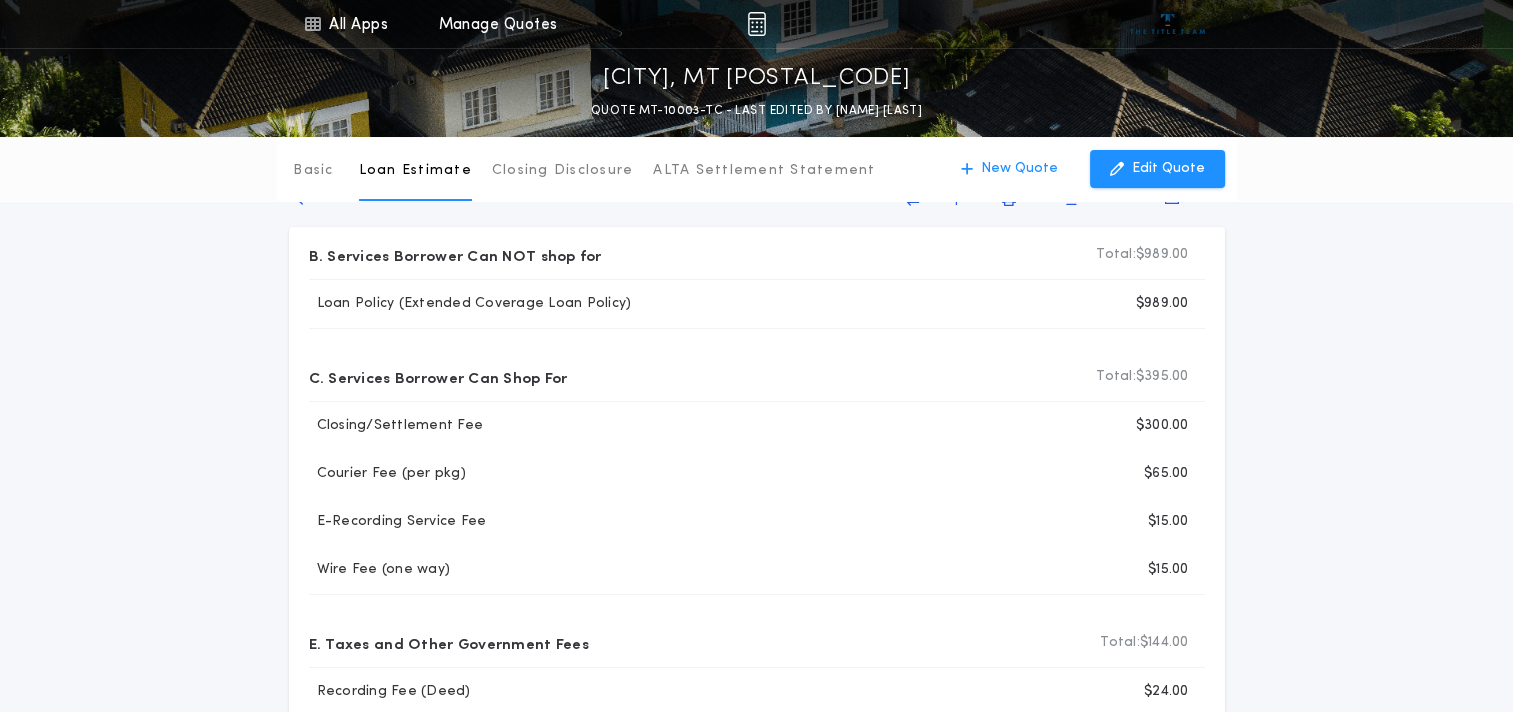 scroll, scrollTop: 0, scrollLeft: 0, axis: both 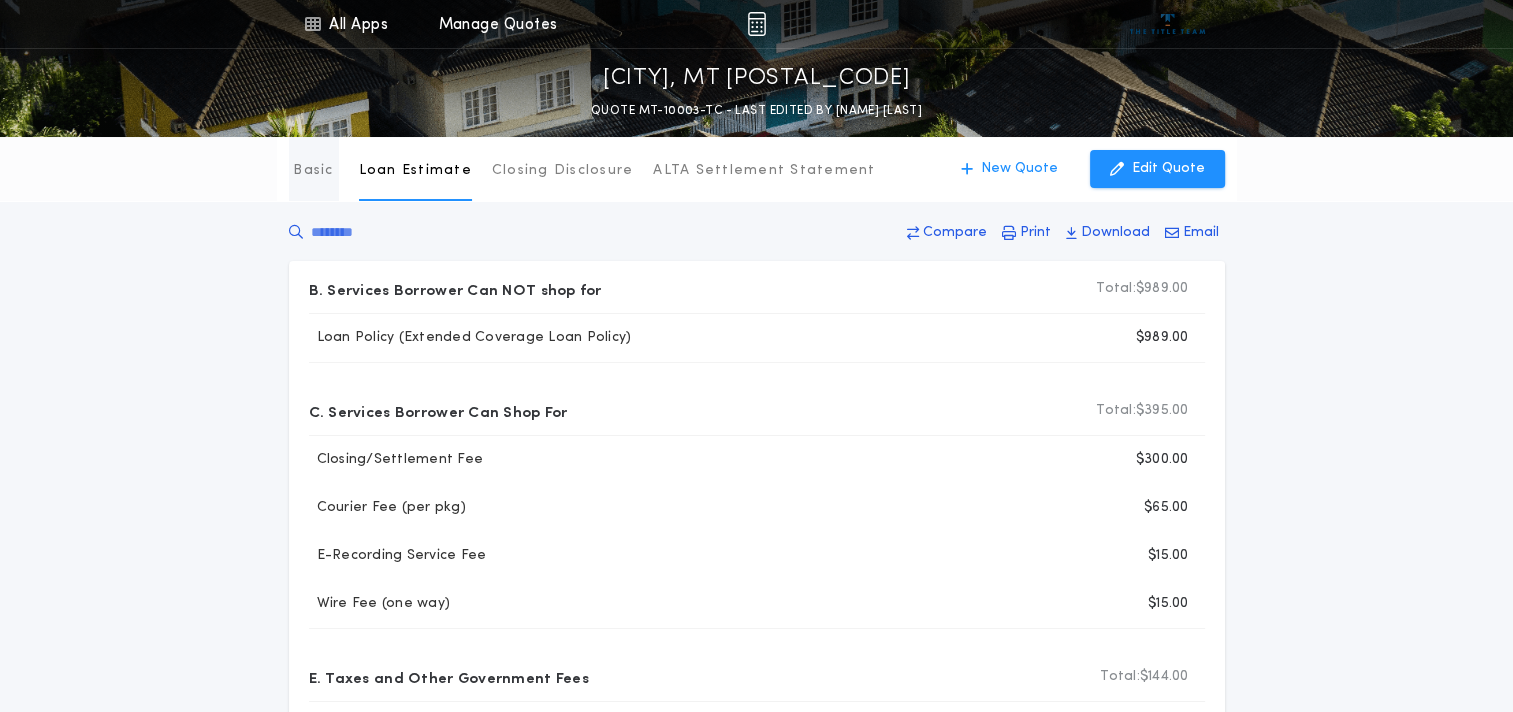 click on "Basic" at bounding box center (313, 171) 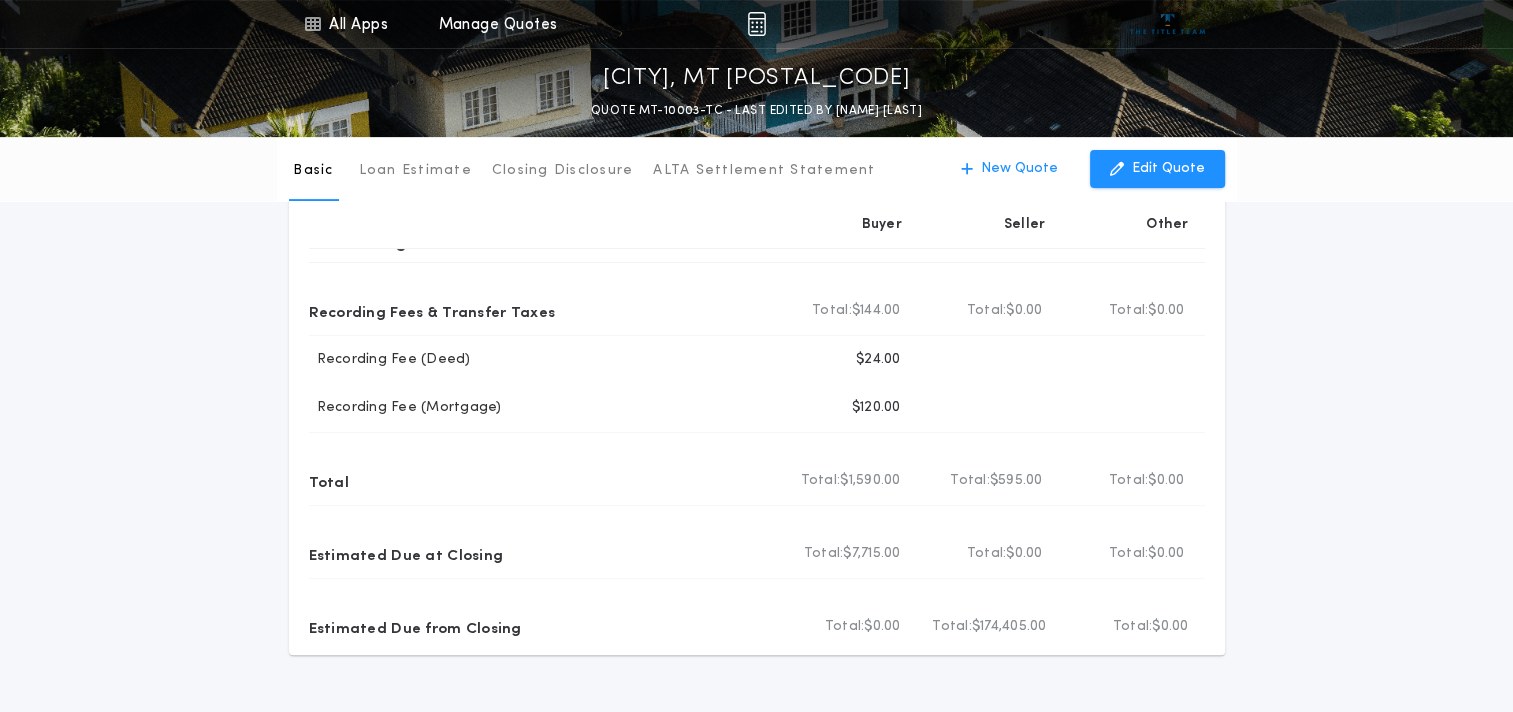 scroll, scrollTop: 700, scrollLeft: 0, axis: vertical 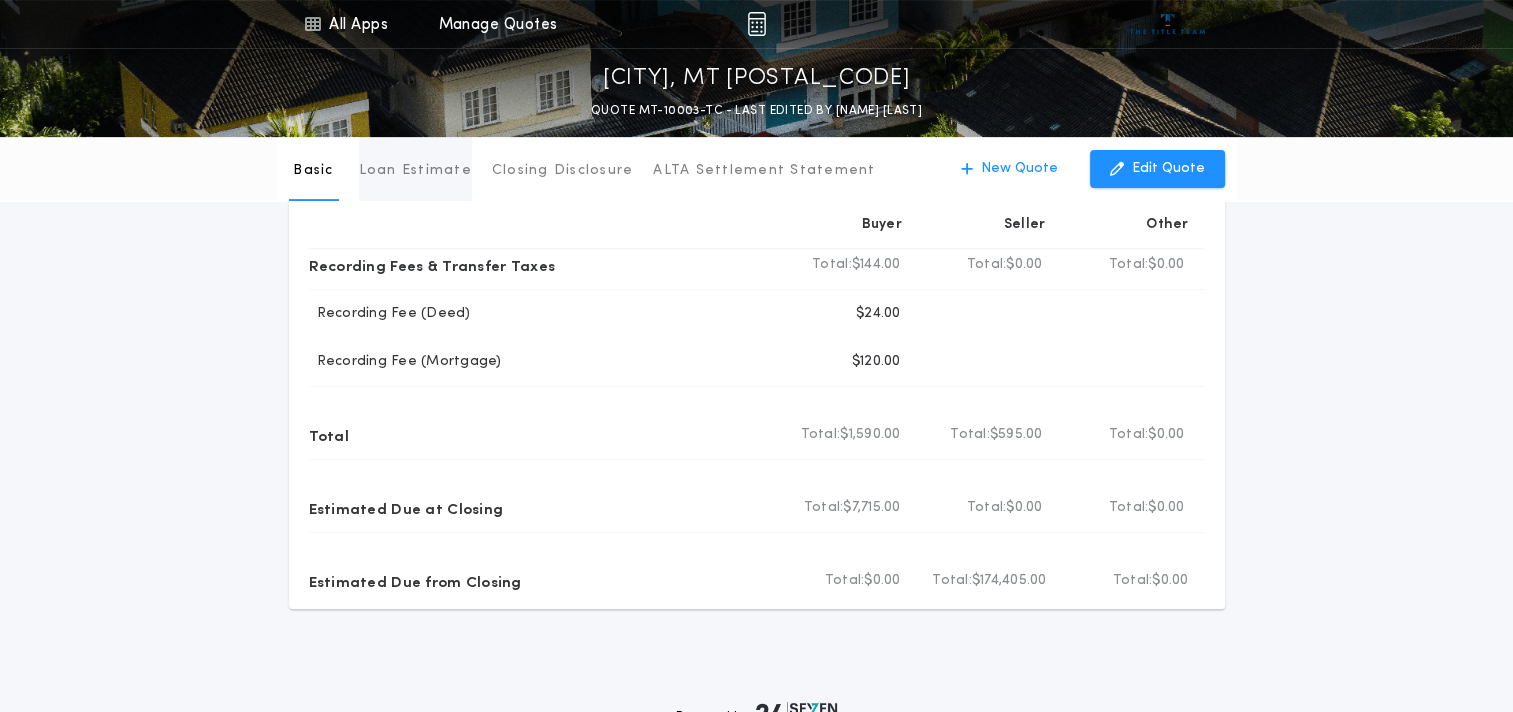 click on "Loan Estimate" at bounding box center (415, 171) 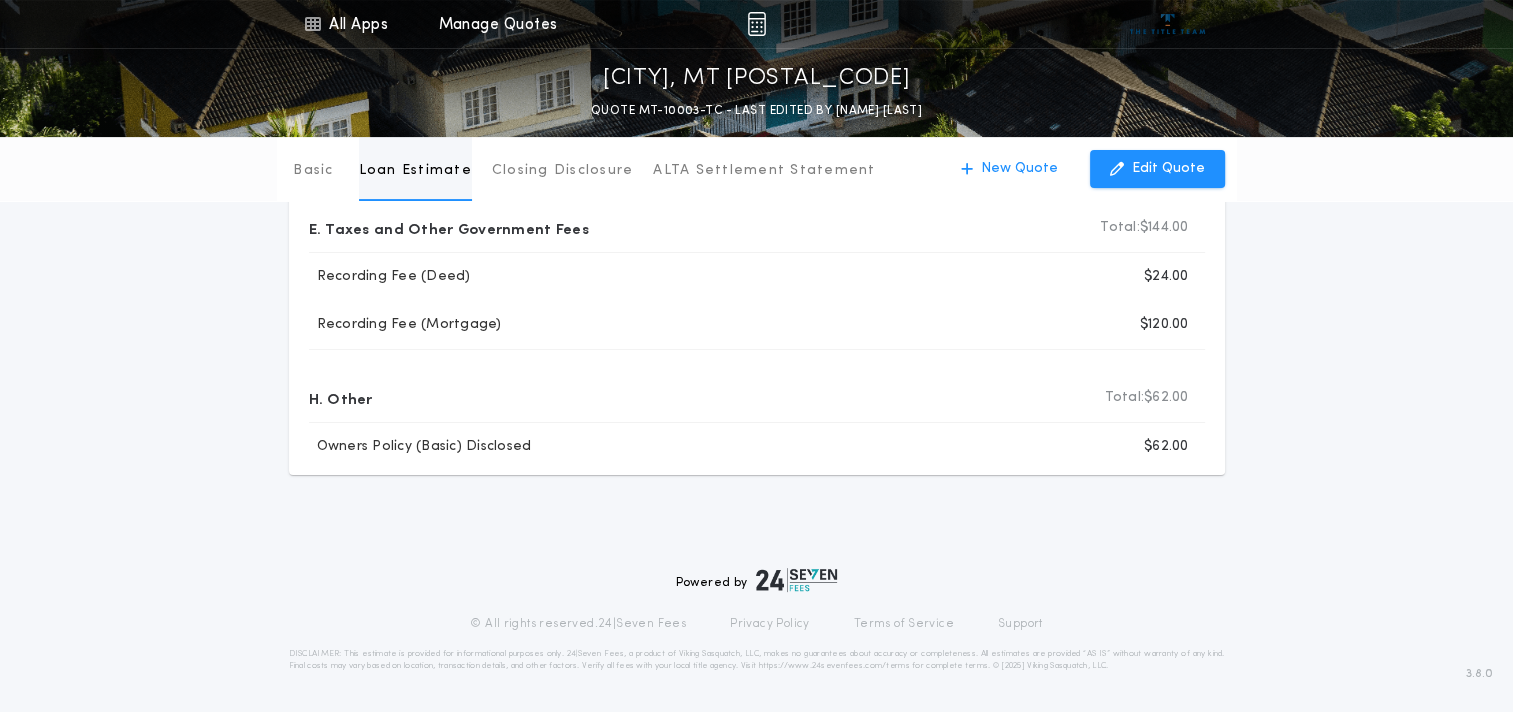 scroll, scrollTop: 447, scrollLeft: 0, axis: vertical 